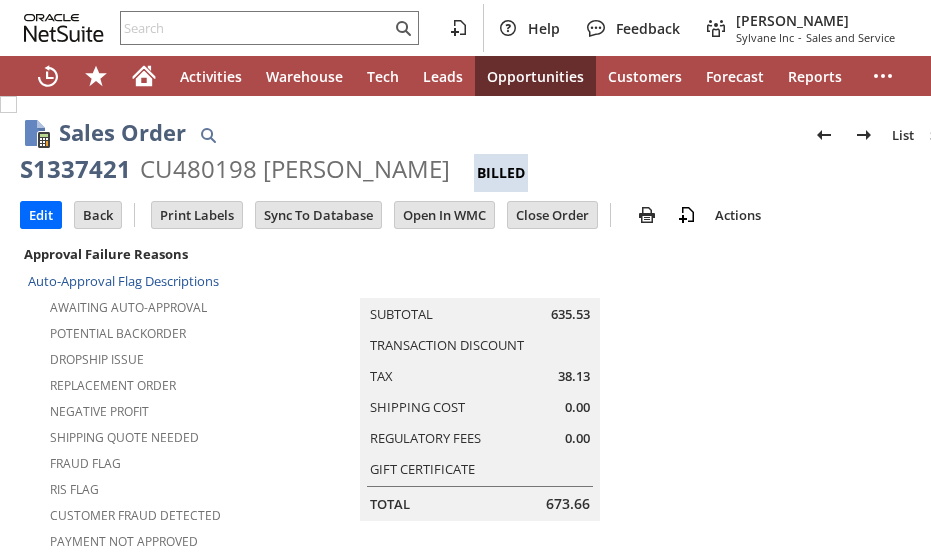 scroll, scrollTop: 0, scrollLeft: 0, axis: both 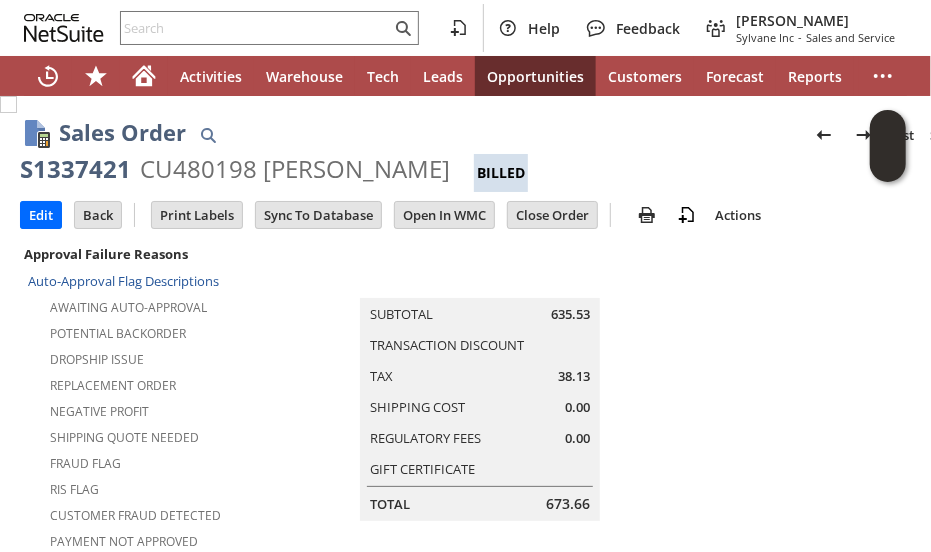 click on "Summary
Subtotal
635.53
Transaction Discount
Tax
38.13
Shipping Cost
0.00
Regulatory Fees
0.00
Gift Certificate
Total
673.66" at bounding box center (500, 381) 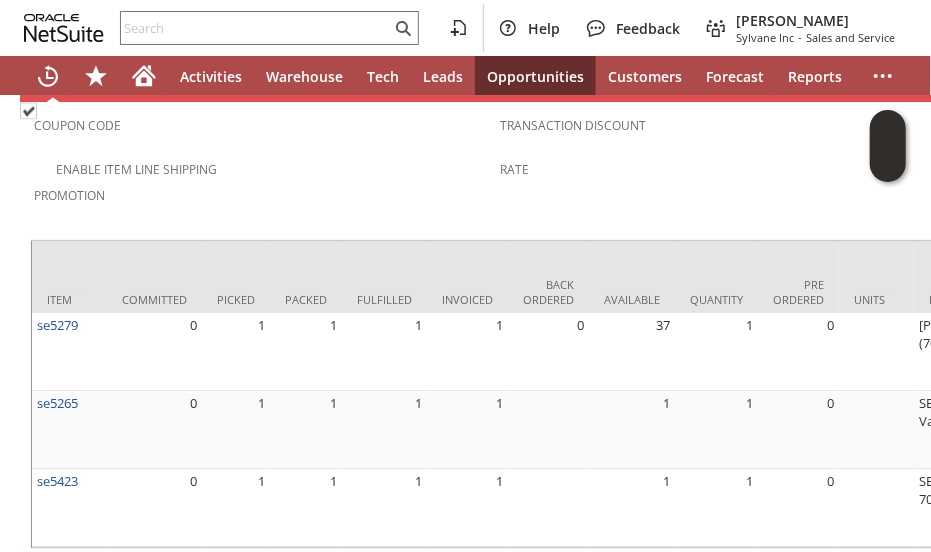 scroll, scrollTop: 1754, scrollLeft: 0, axis: vertical 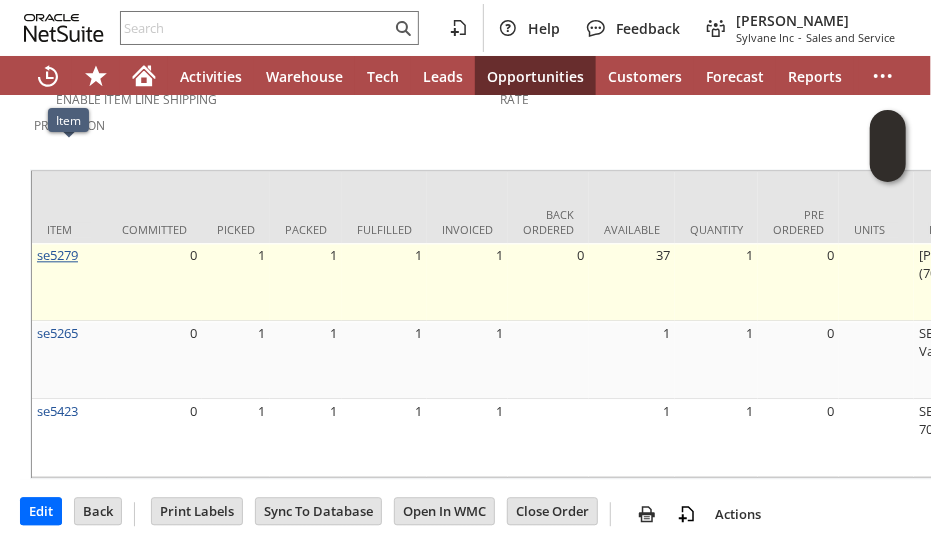 click on "se5279" at bounding box center [57, 255] 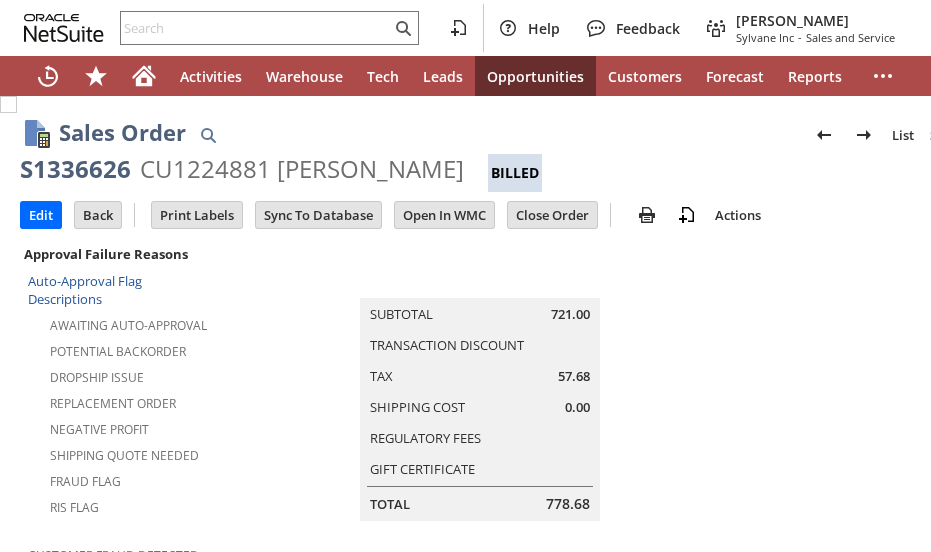 scroll, scrollTop: 0, scrollLeft: 0, axis: both 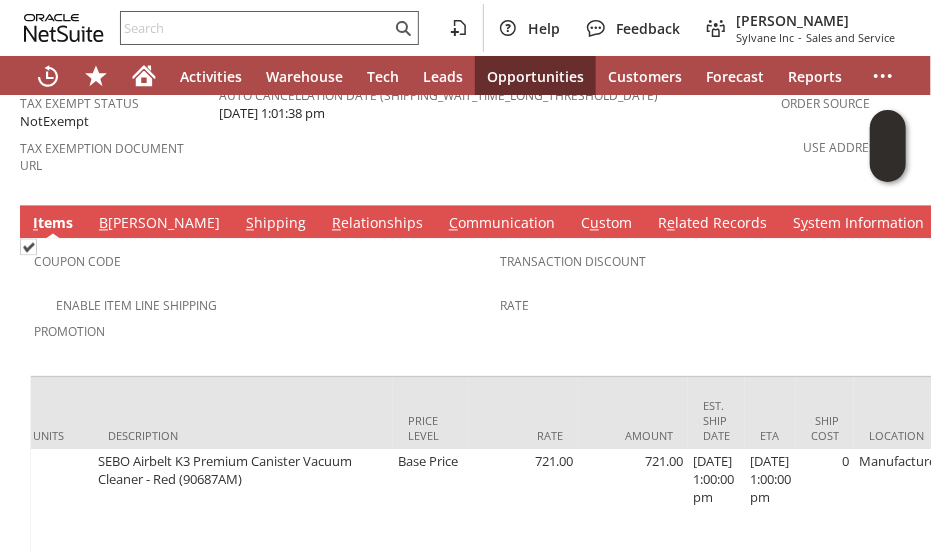 click at bounding box center (256, 28) 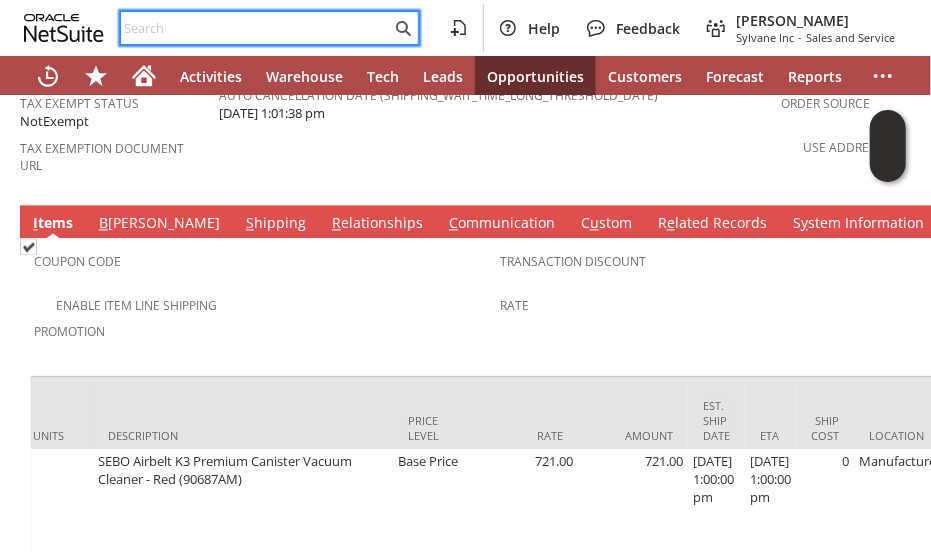 paste on "9175702640" 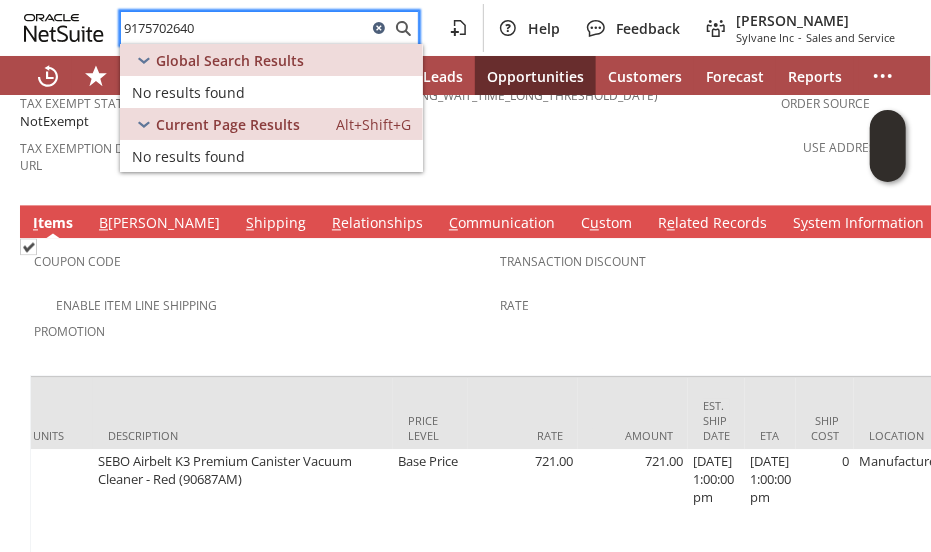 type on "9175702640" 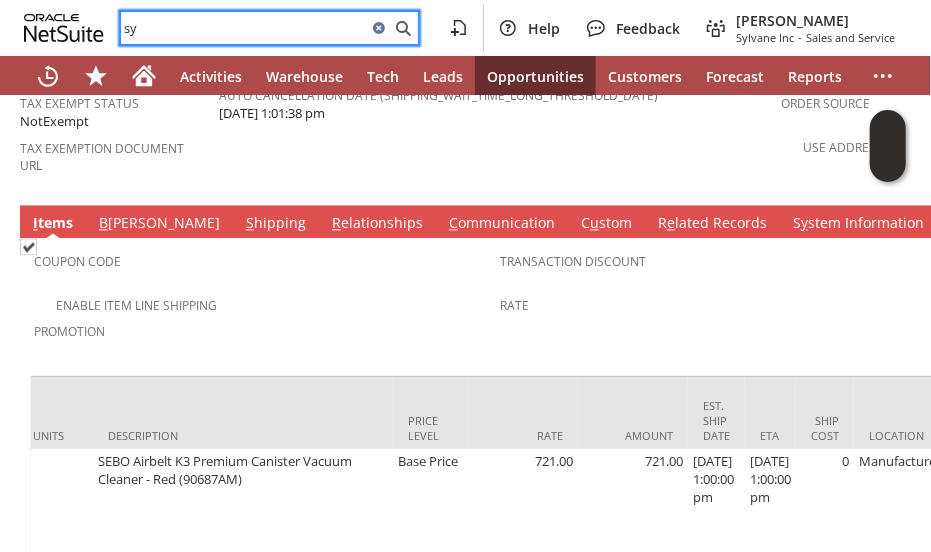 type on "s" 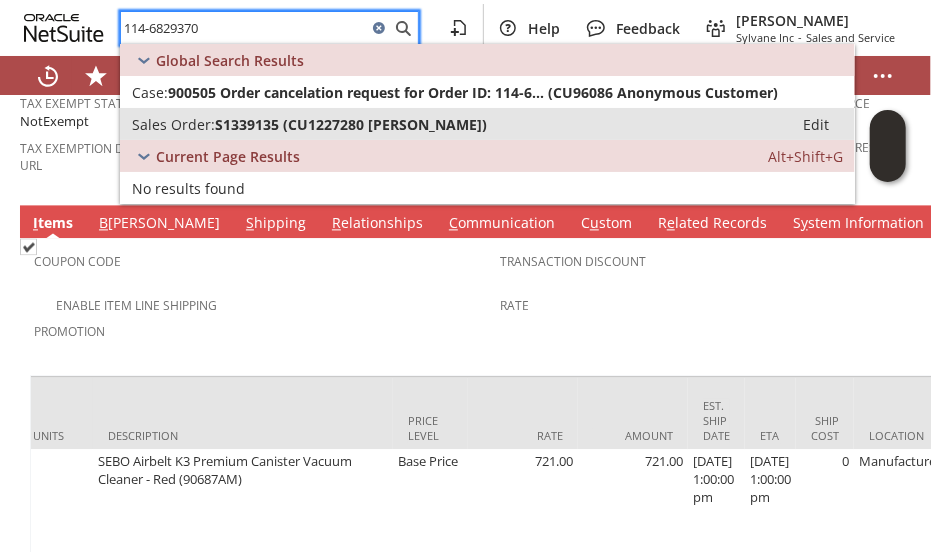type on "114-6829370" 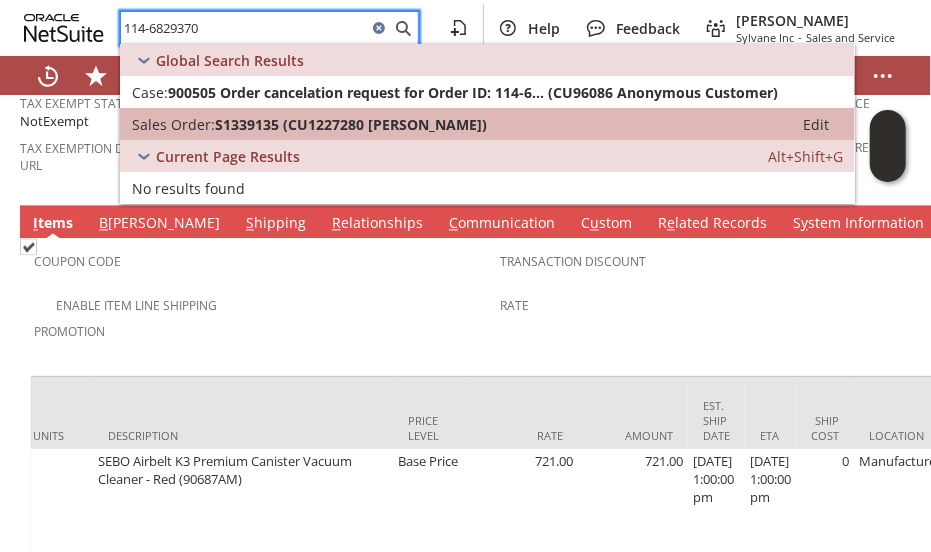 click on "S1339135 (CU1227280 Steve Carlson)" at bounding box center [351, 124] 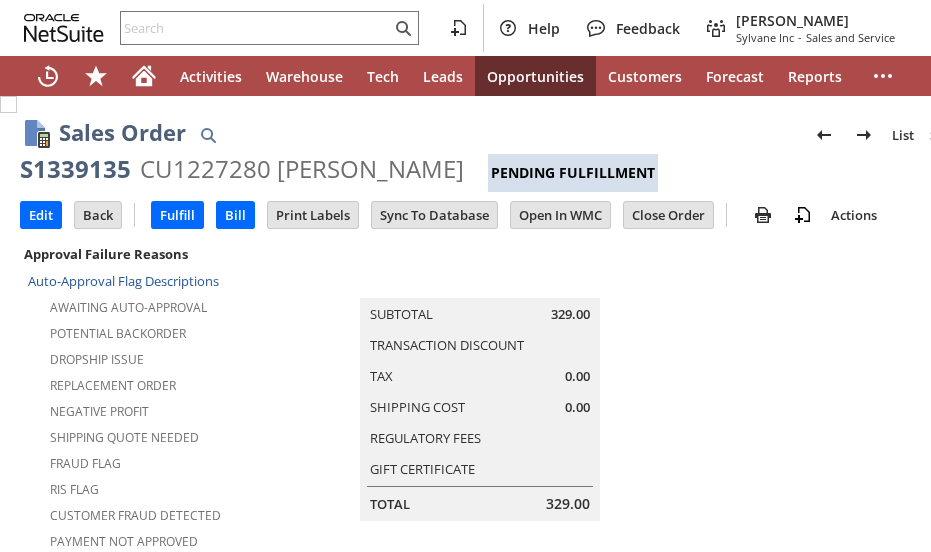scroll, scrollTop: 0, scrollLeft: 0, axis: both 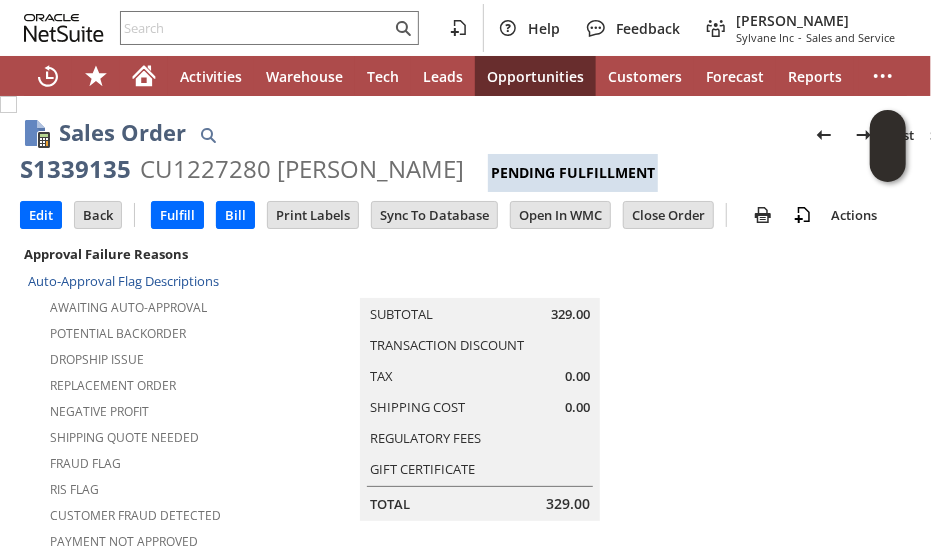 click on "Replacement Order" at bounding box center (184, 383) 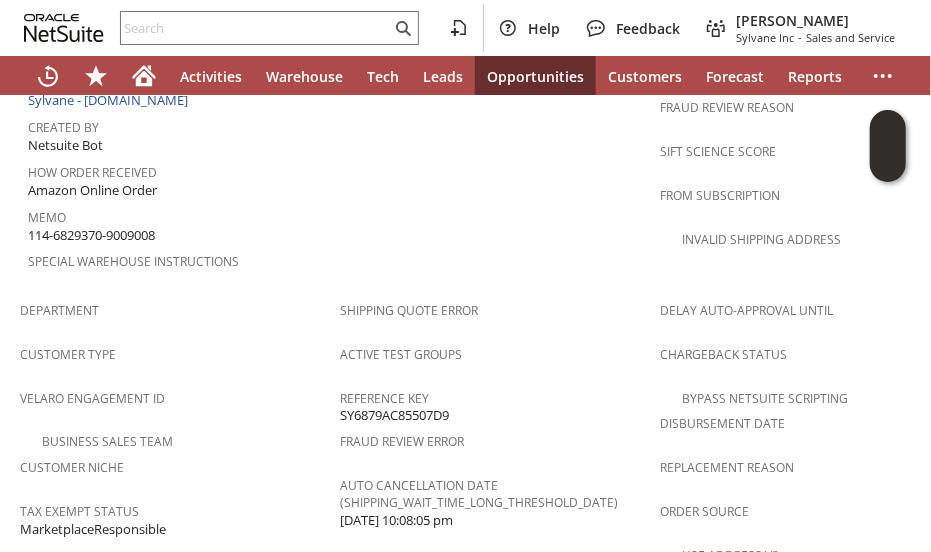 scroll, scrollTop: 1080, scrollLeft: 0, axis: vertical 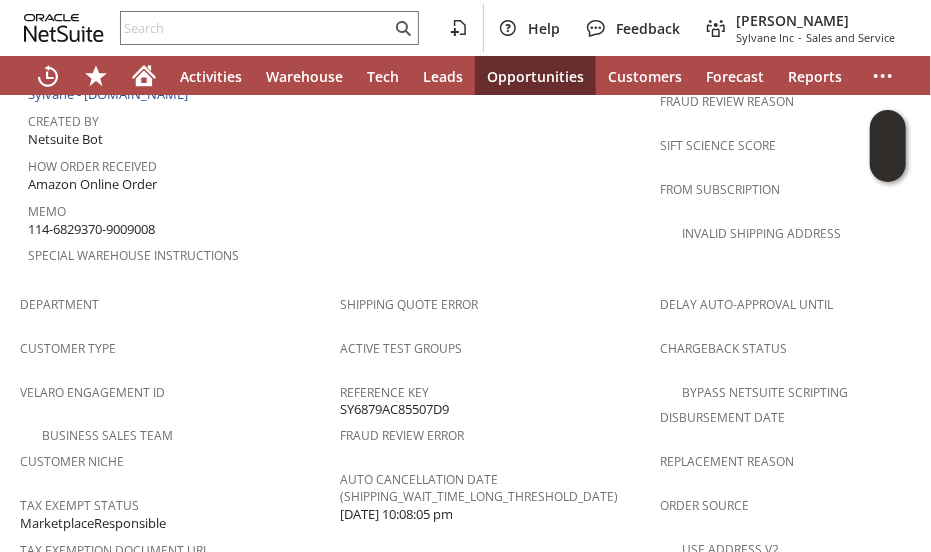 click on "114-6829370-9009008" at bounding box center [91, 229] 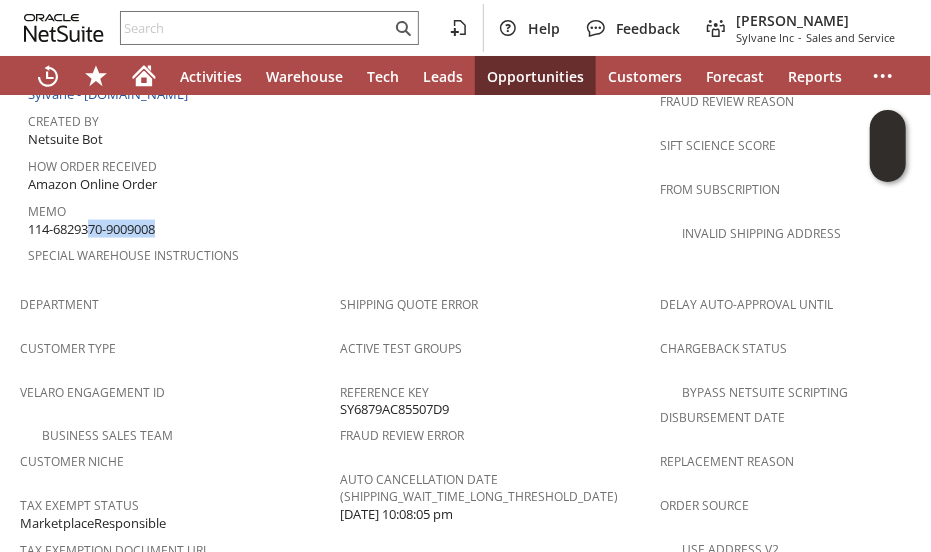 click on "114-6829370-9009008" at bounding box center (91, 229) 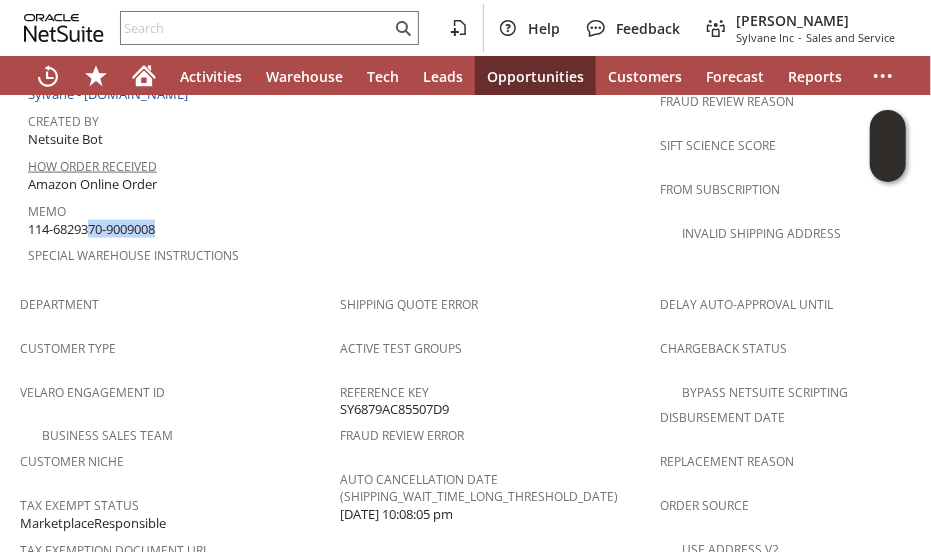 copy on "114-6829370-9009008" 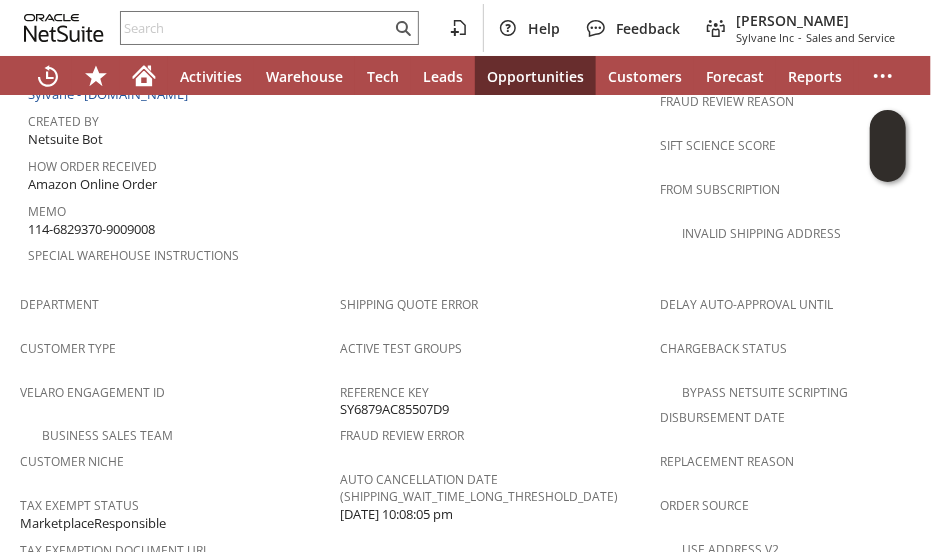 click on "Department
Customer Type
Velaro Engagement ID
Business Sales Team
Customer Niche
Tax Exempt Status
MarketplaceResponsible
Tax Exemption Document URL" at bounding box center [180, 433] 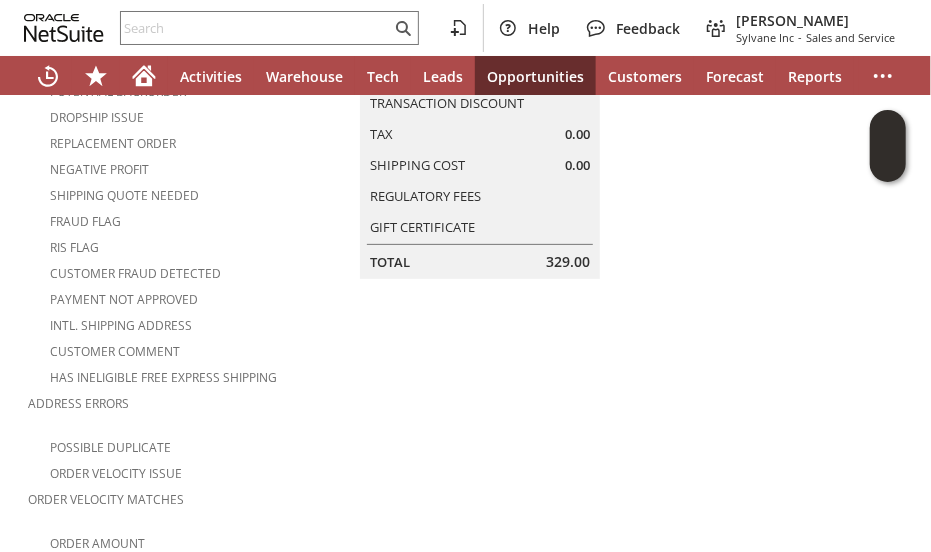 scroll, scrollTop: 0, scrollLeft: 0, axis: both 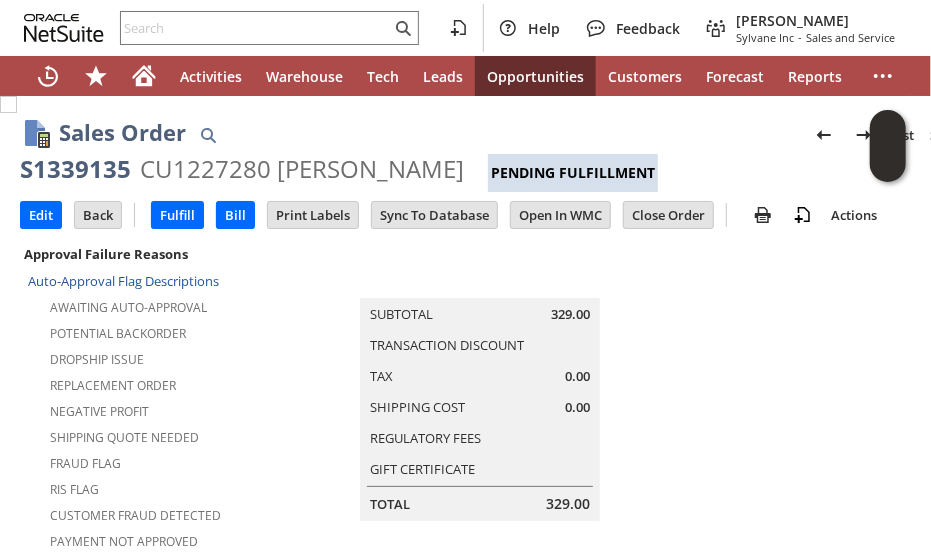 click on "CU1227280 Steve Carlson" at bounding box center (302, 169) 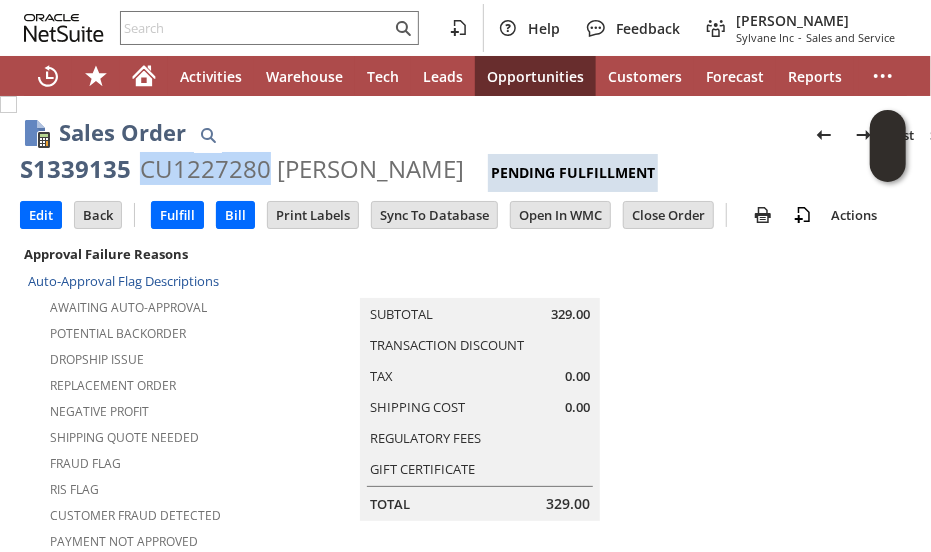 click on "CU1227280 Steve Carlson" at bounding box center [302, 169] 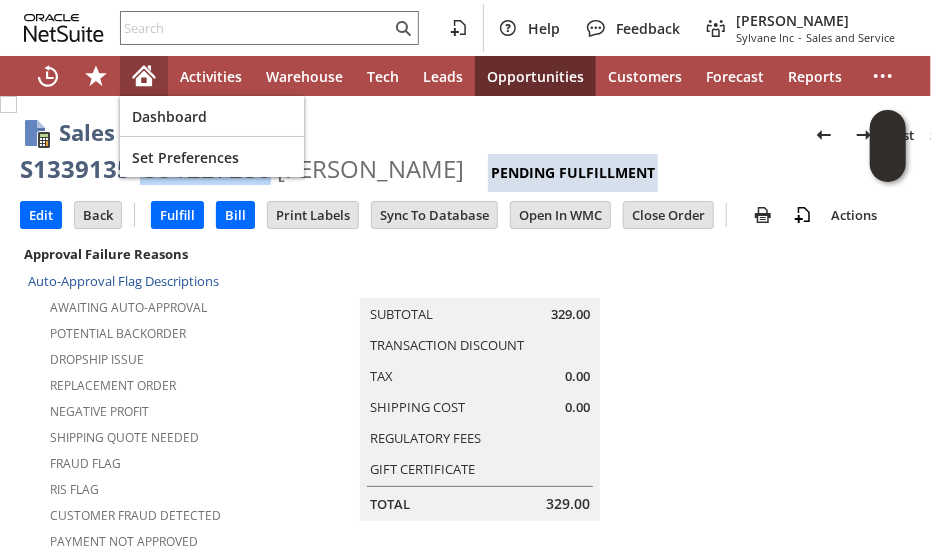 click 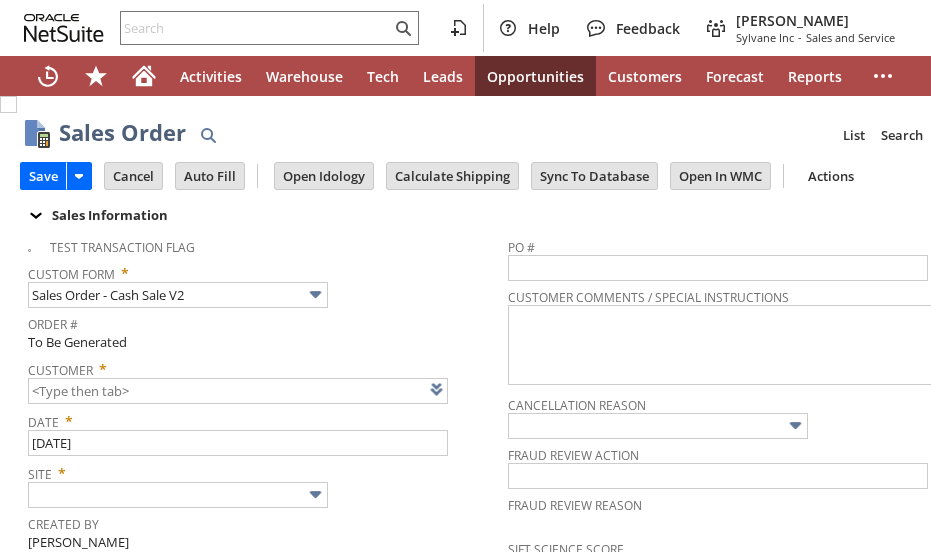 click at bounding box center [462, 389] 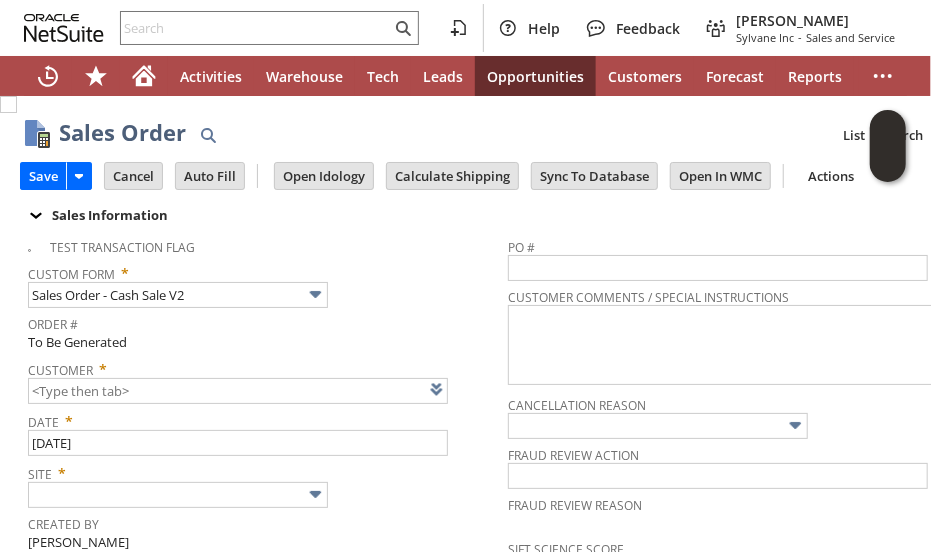 type on "CU1227348 [PERSON_NAME]" 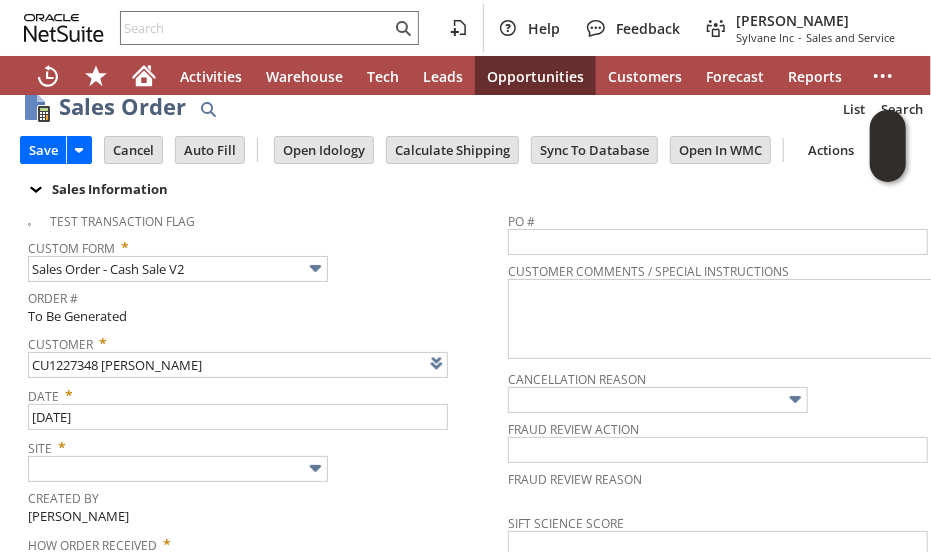click on "Test Transaction Flag
Custom Form
*
Sales Order - Cash Sale V2
Order #
To Be Generated
Customer
*
CU1227348 [PERSON_NAME]
List  Search
Date
*
[DATE]
Site
*
Created By
[PERSON_NAME]
How Order Received
*
Headquarters - Phone/Fax
Memo
Special Warehouse Instructions" at bounding box center [268, 441] 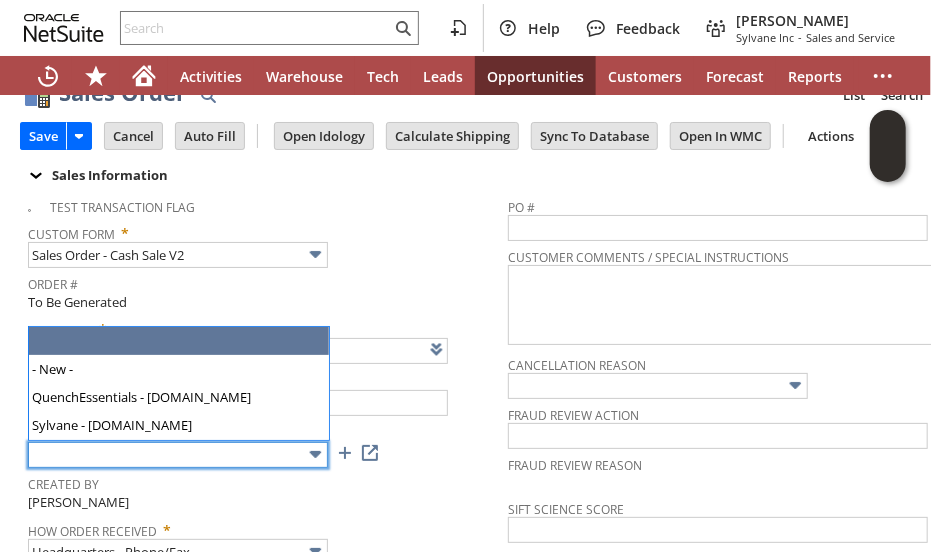 click at bounding box center [178, 455] 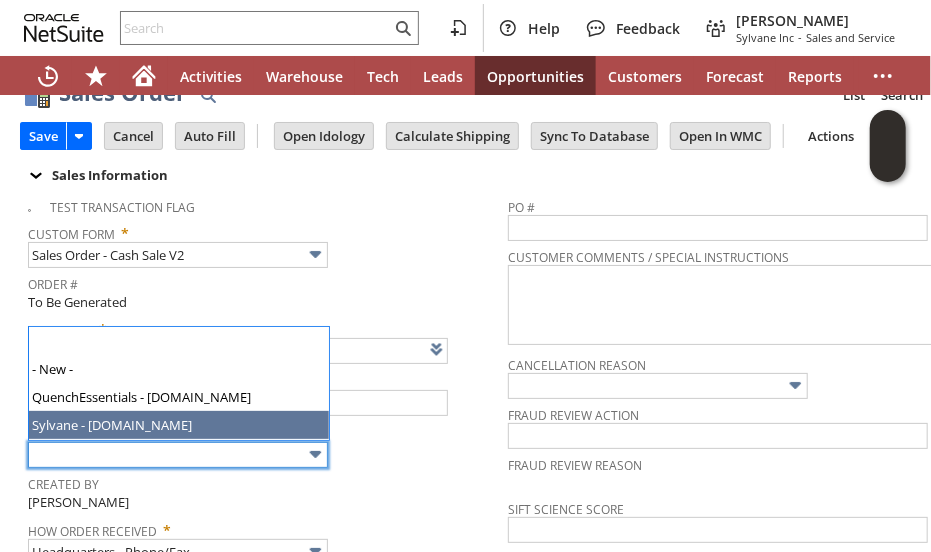 type on "Sylvane - [DOMAIN_NAME]" 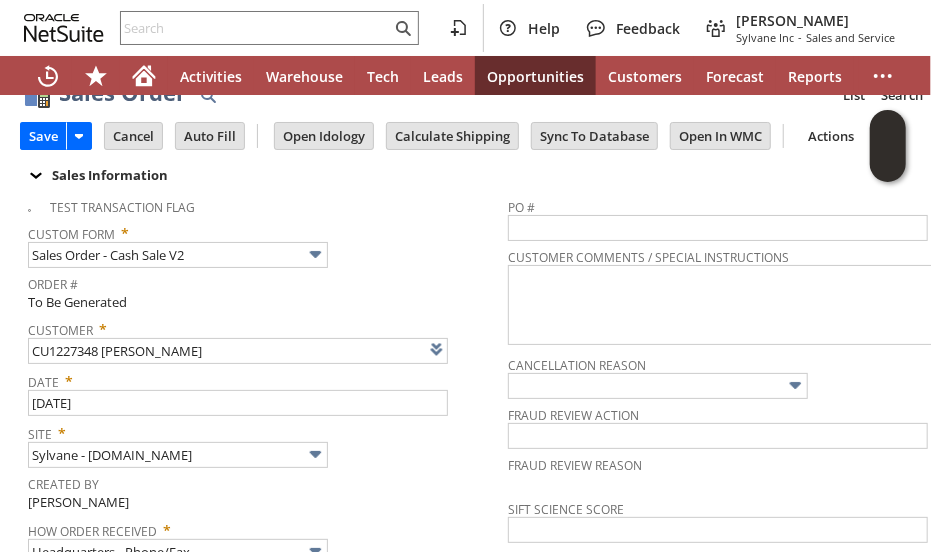 click on "Created By" at bounding box center [263, 481] 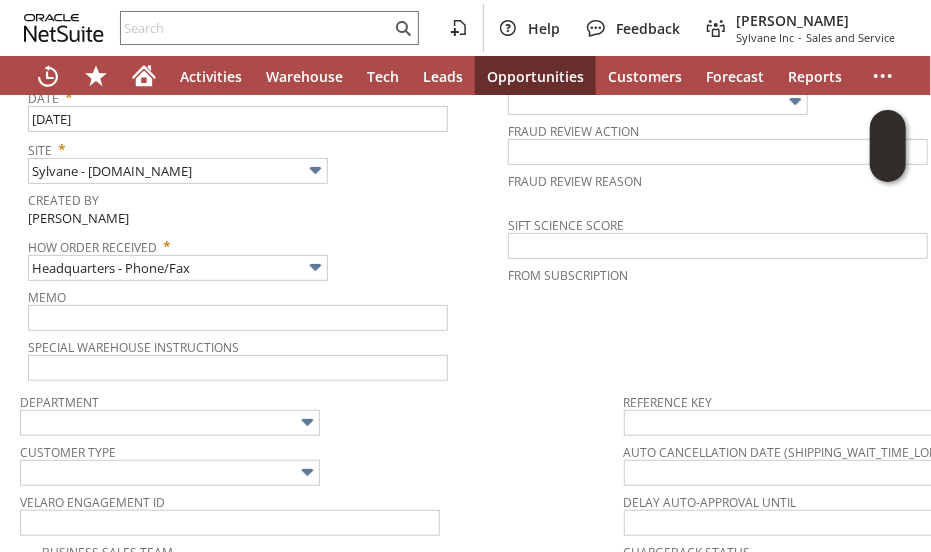 scroll, scrollTop: 440, scrollLeft: 0, axis: vertical 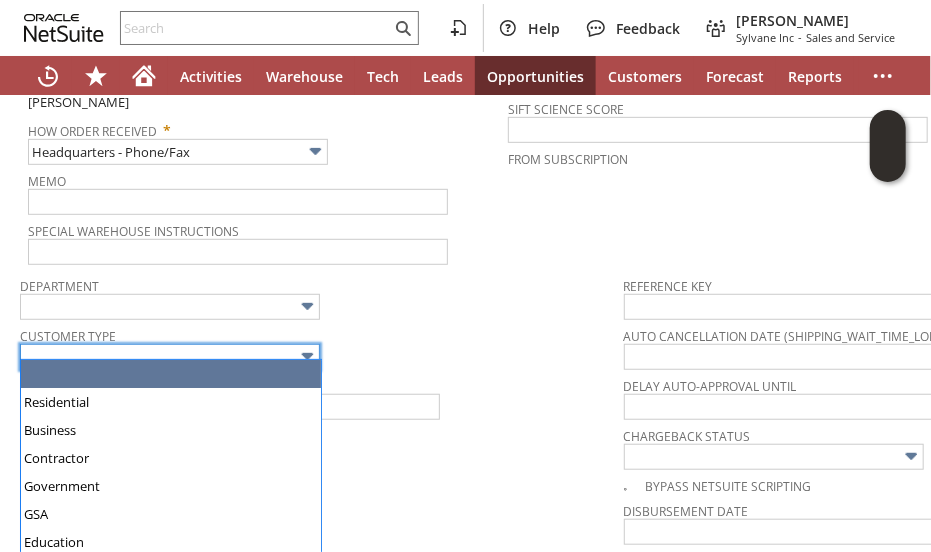 click at bounding box center [170, 357] 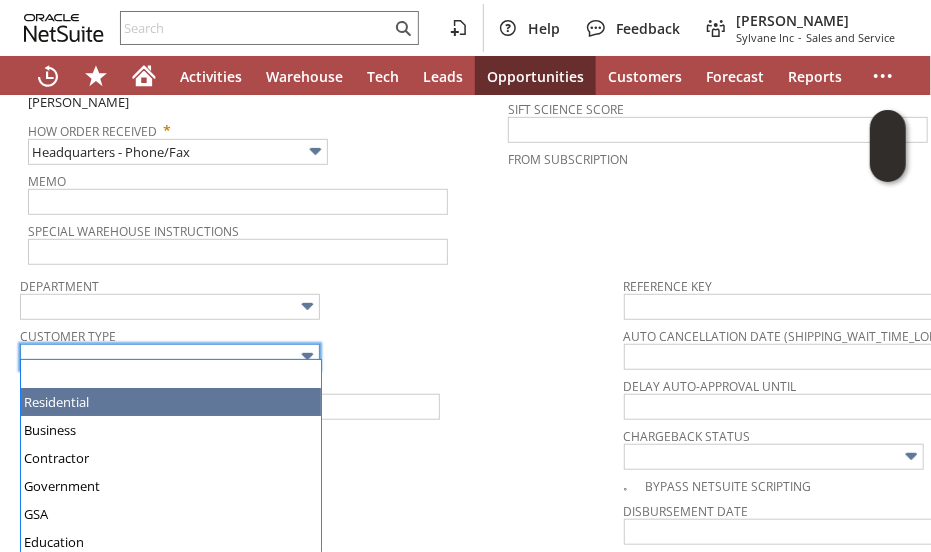 type on "Residential" 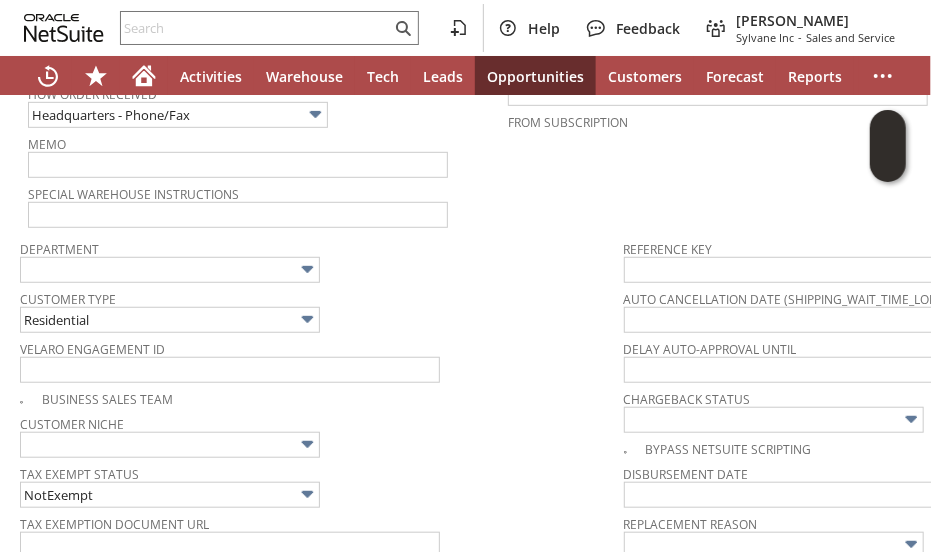 click on "Customer Niche" at bounding box center (317, 434) 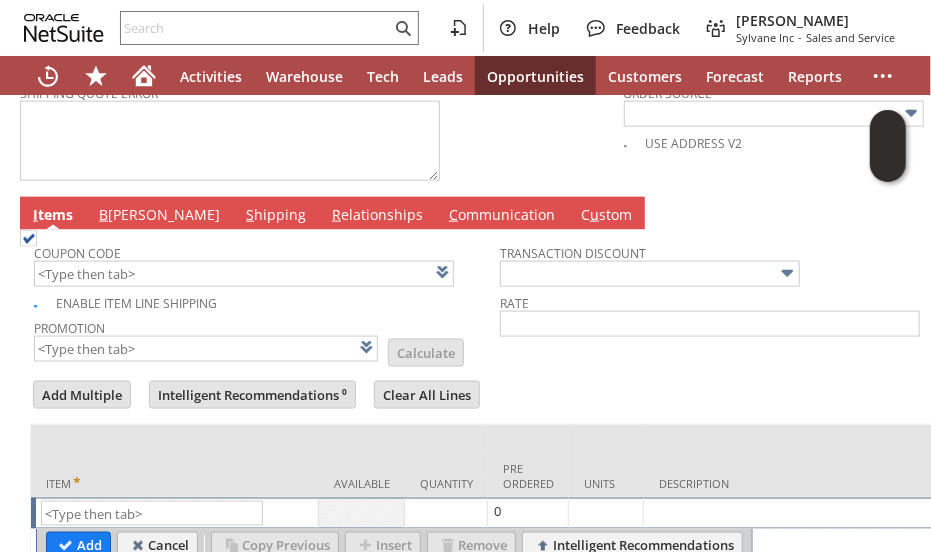 scroll, scrollTop: 1040, scrollLeft: 0, axis: vertical 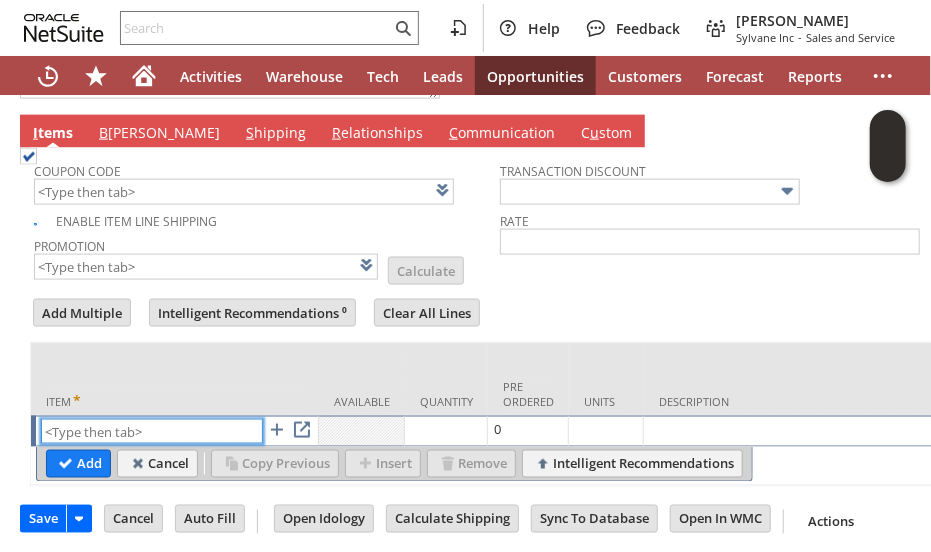 click at bounding box center [152, 431] 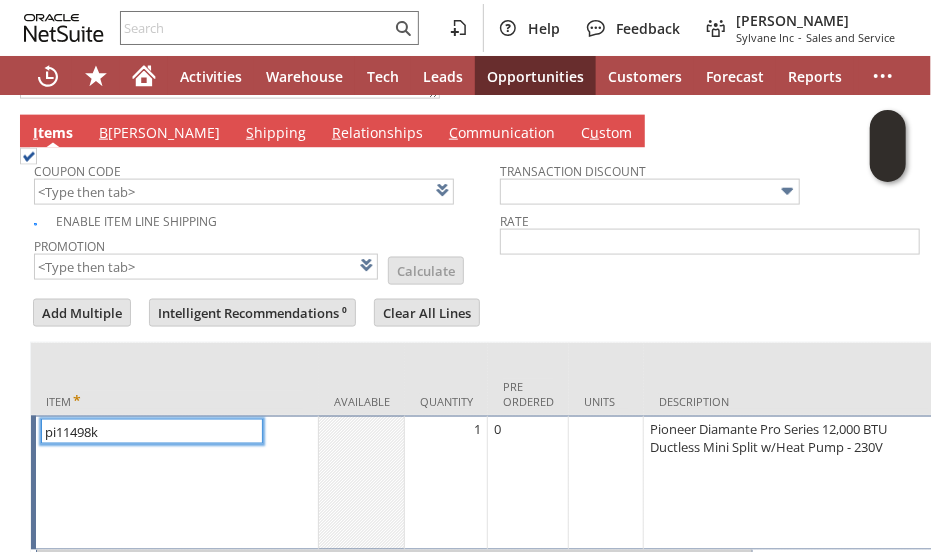 type on "pi11498k" 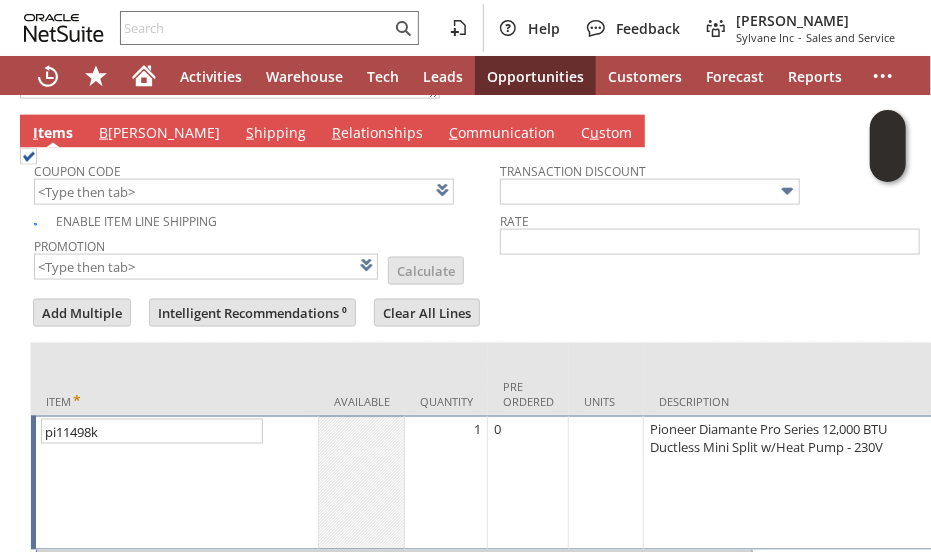 click on "Coupon Code
Enable Item Line Shipping
Promotion
List
Calculate
Transaction Discount
Rate
Add Multiple
Intelligent Recommendations ⁰" at bounding box center [500, 369] 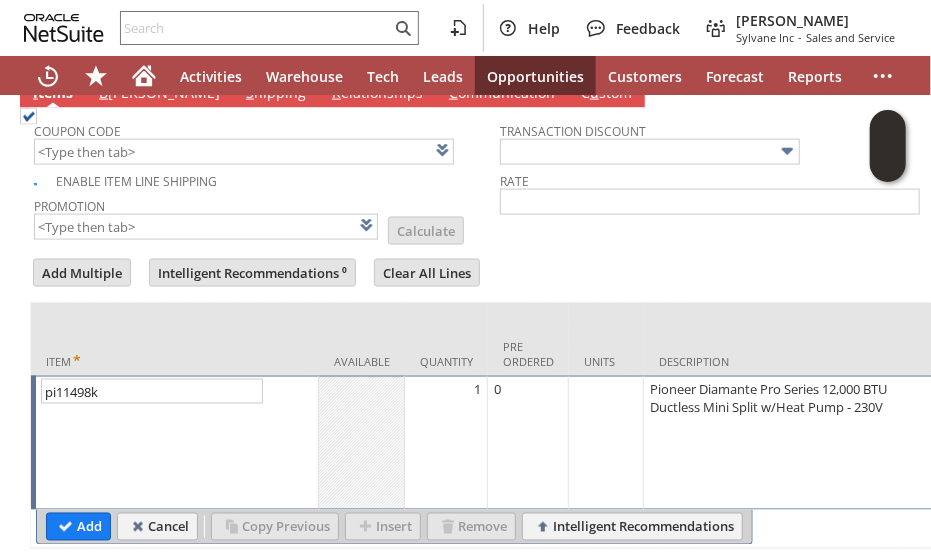 scroll, scrollTop: 1164, scrollLeft: 0, axis: vertical 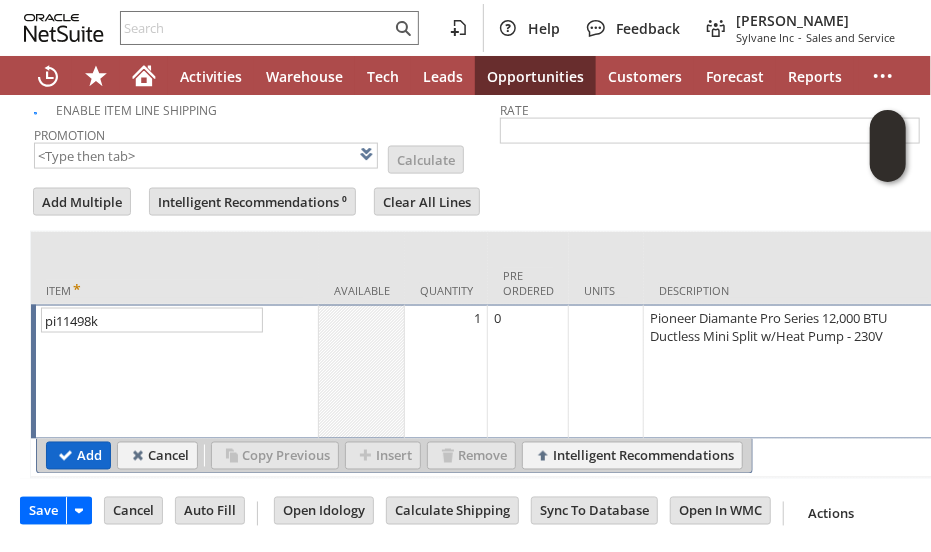 click on "Add" at bounding box center [78, 456] 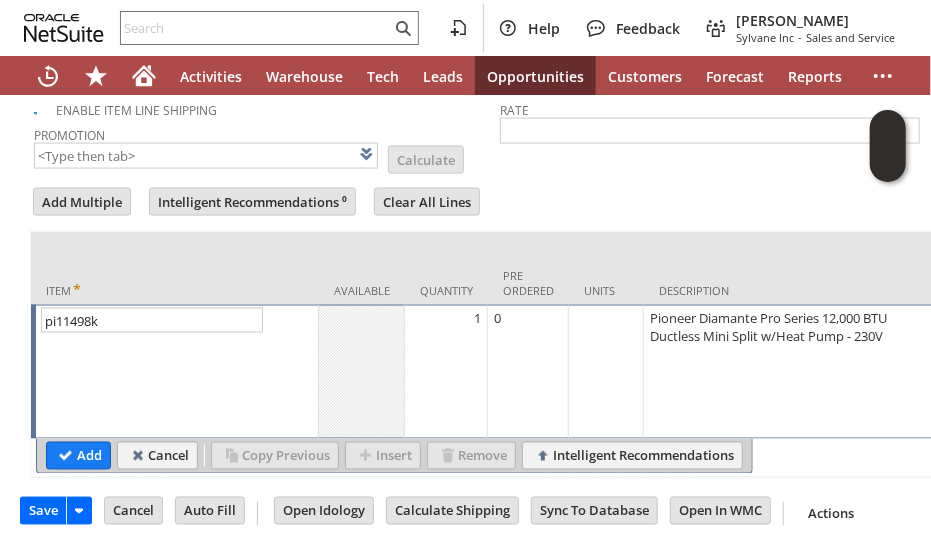 type 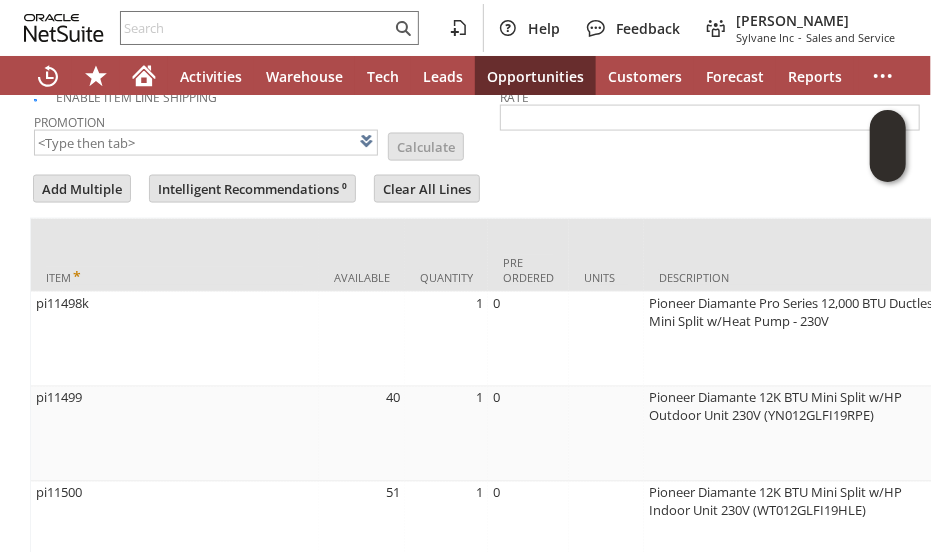scroll, scrollTop: 1344, scrollLeft: 0, axis: vertical 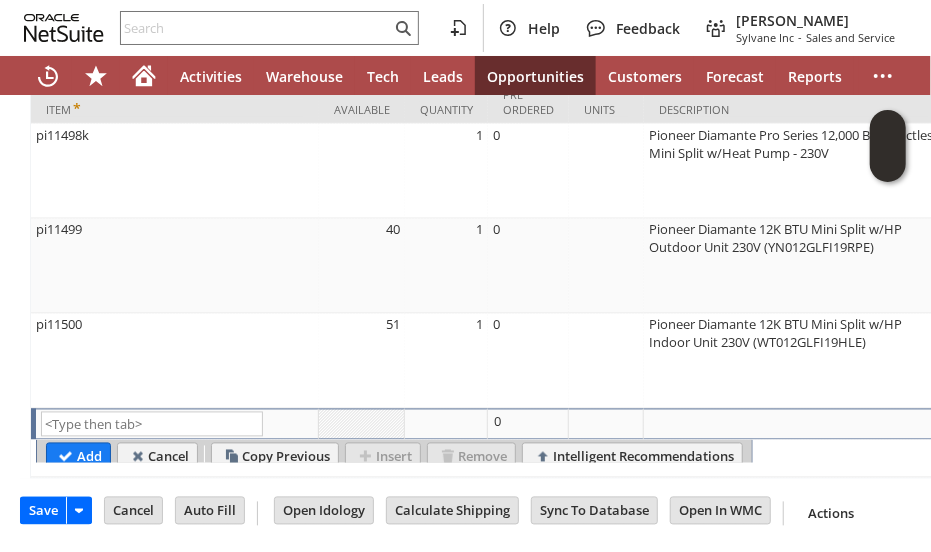 type on "Intelligent Recommendations¹⁰" 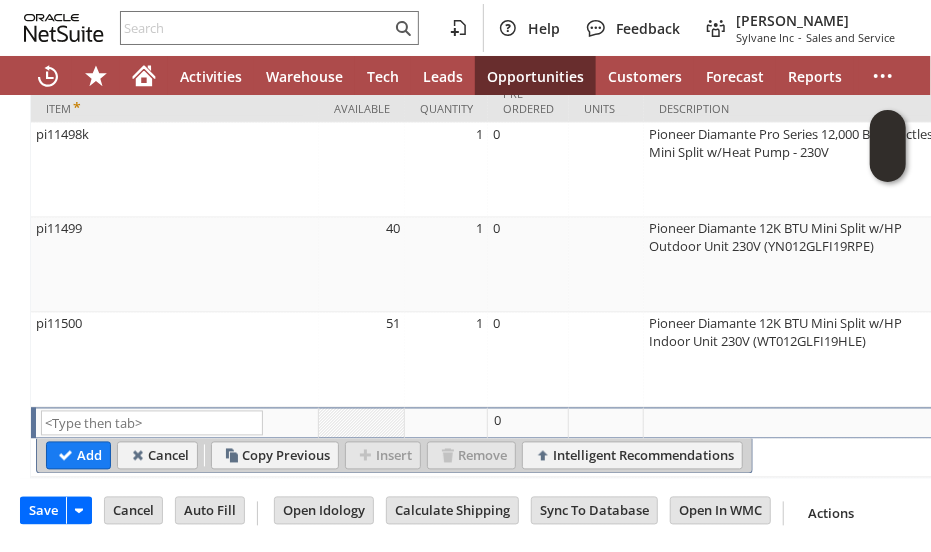click on "Sales Order
List
Search
More
Add To Shortcuts
Go
Save
Save
Save & Fulfill
Save & New
Save & Print" at bounding box center (500, -343) 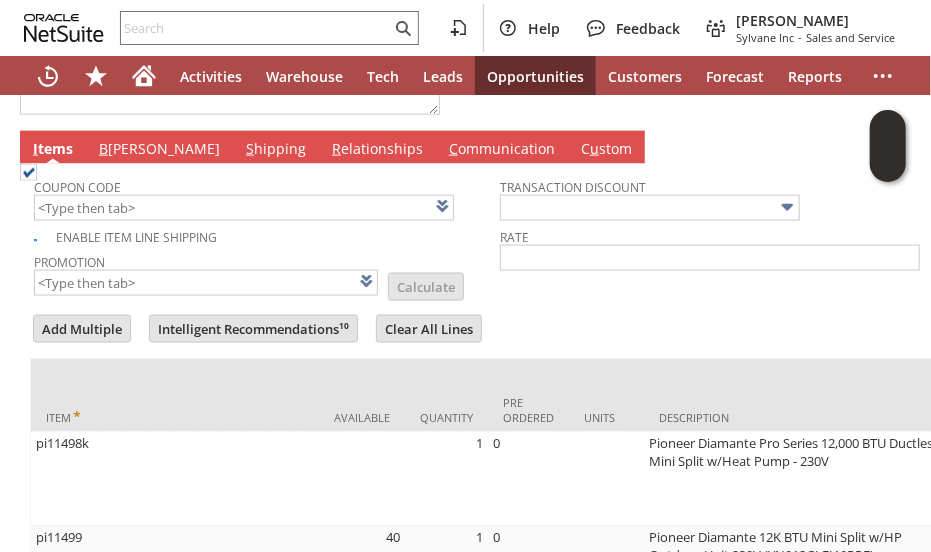 scroll, scrollTop: 984, scrollLeft: 0, axis: vertical 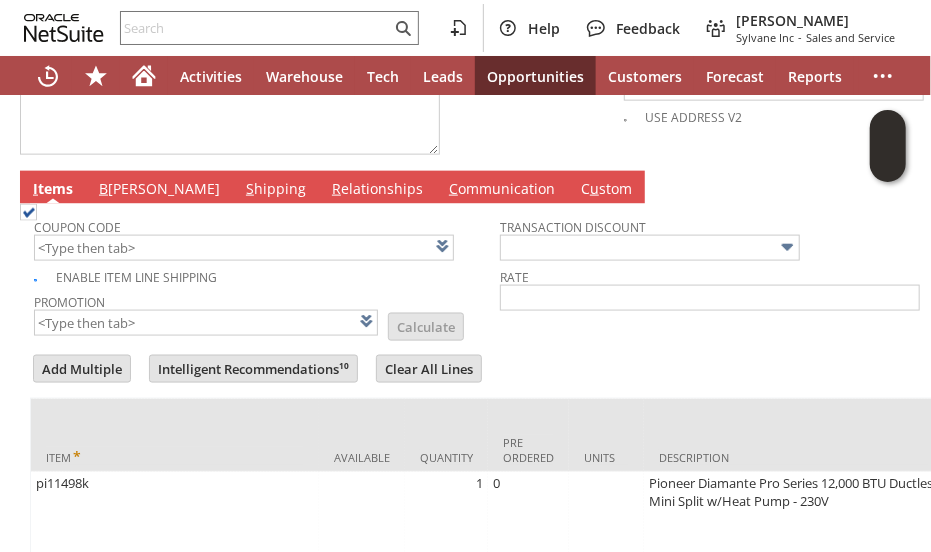 click on "B illing" at bounding box center [159, 190] 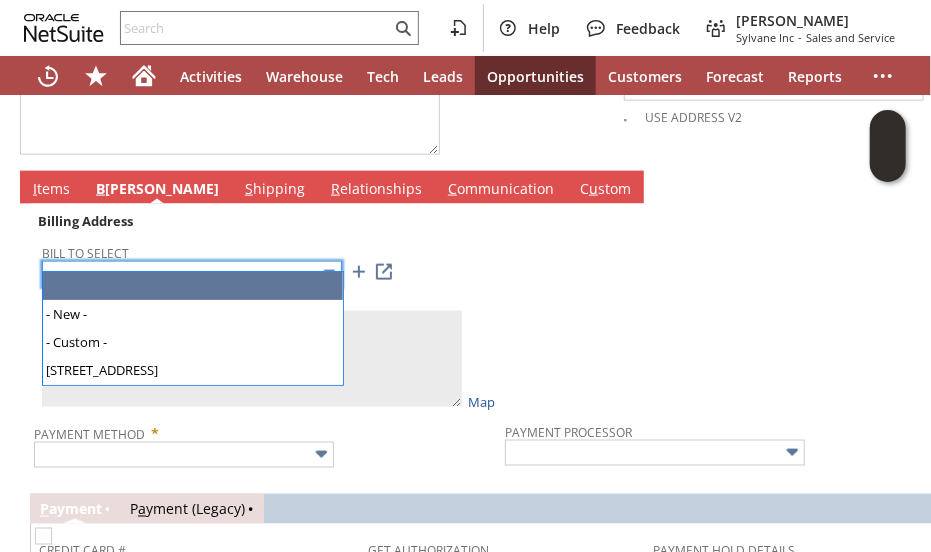 click at bounding box center [192, 274] 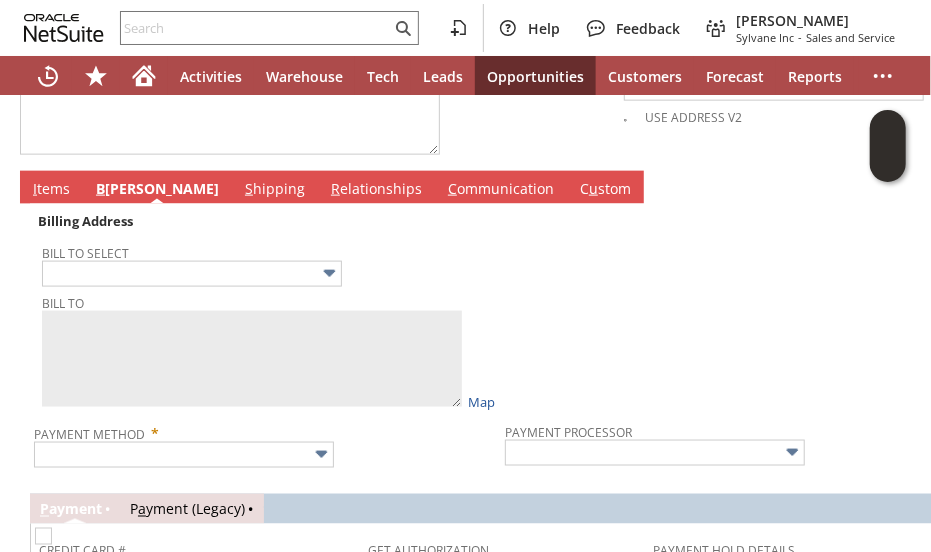 type on "[STREET_ADDRESS]" 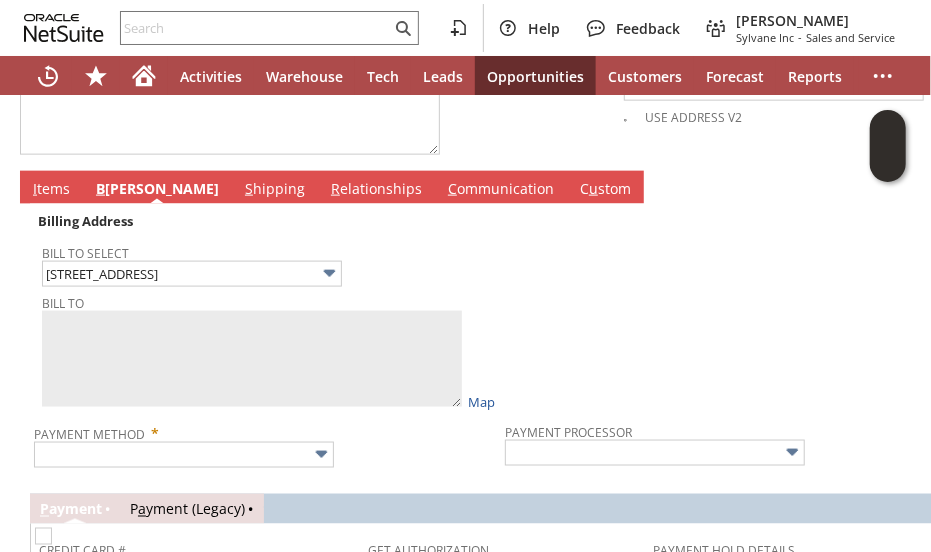 click at bounding box center (735, 310) 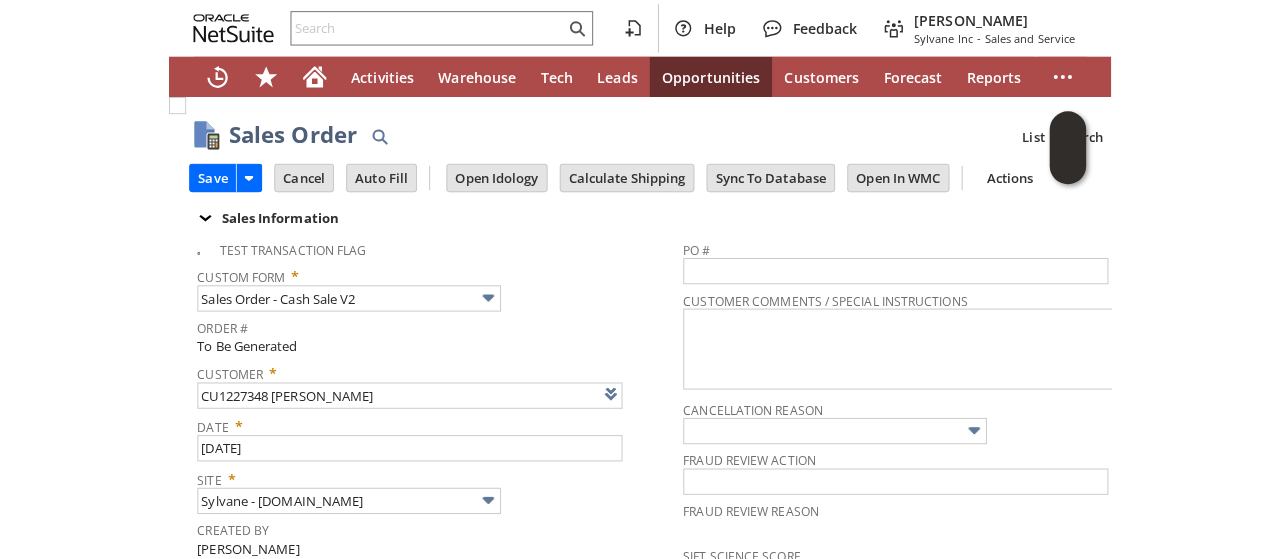 scroll, scrollTop: 0, scrollLeft: 0, axis: both 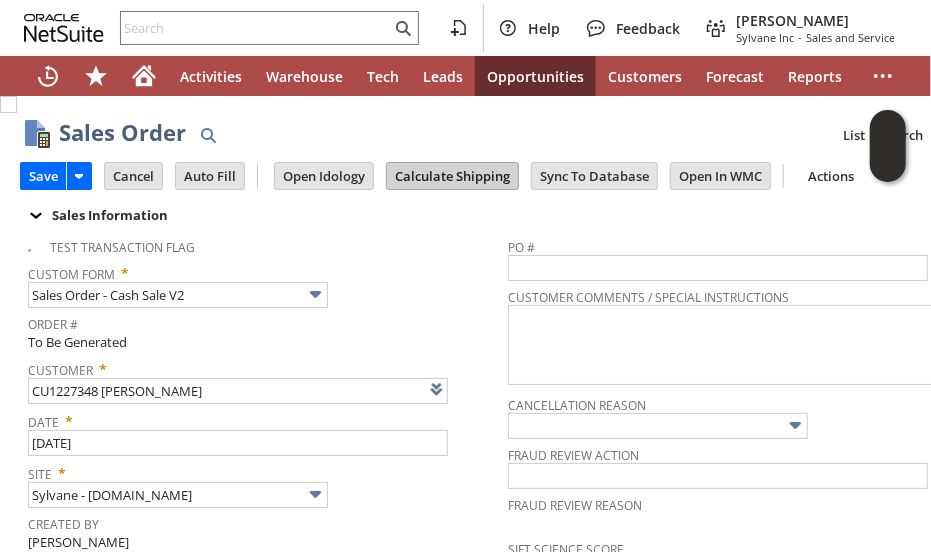 click on "Calculate Shipping" at bounding box center [452, 176] 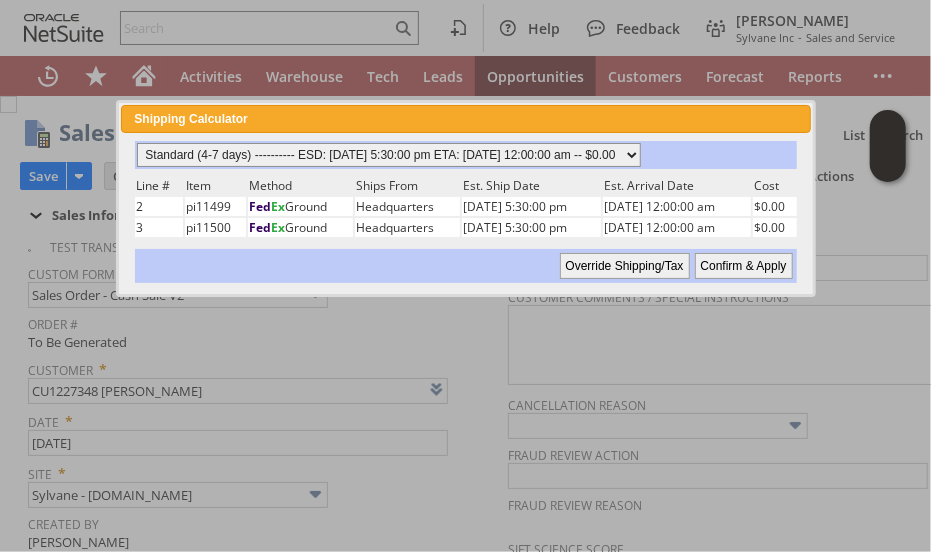 click on "Standard (4-7 days) ---------- ESD: 07/18/2025 5:30:00 pm  ETA: 07/22/2025 12:00:00 am -- $0.00 3 Day ------------------------ ESD: 07/18/2025 5:30:00 pm  ETA: 07/22/2025 12:00:00 am -- $0.00 2 Day ------------------------ ESD: 07/18/2025 5:30:00 pm  ETA: 07/22/2025 12:00:00 am -- $0.00 Next Business Day ------------ ESD: 07/18/2025 5:30:00 pm  ETA: 07/21/2025 12:00:00 am  $417.15" at bounding box center (389, 155) 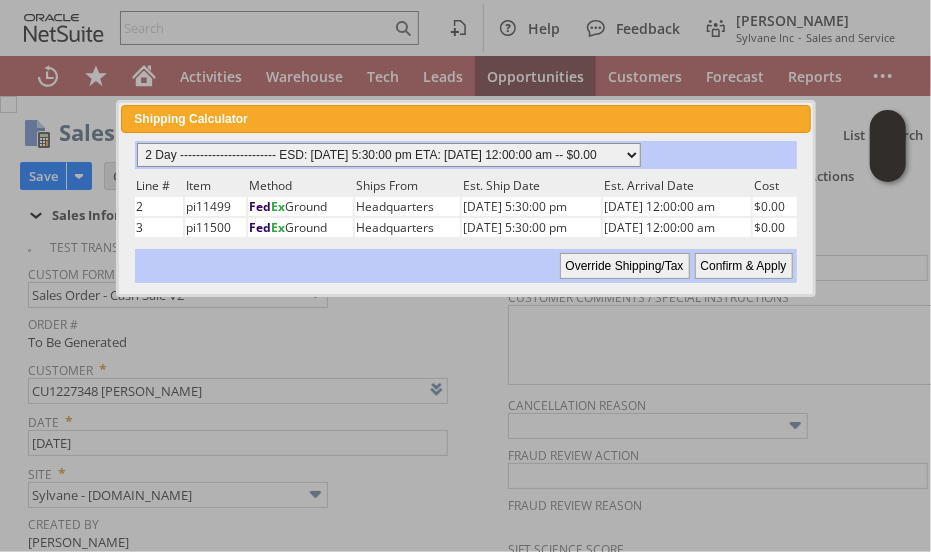 click on "Standard (4-7 days) ---------- ESD: 07/18/2025 5:30:00 pm  ETA: 07/22/2025 12:00:00 am -- $0.00 3 Day ------------------------ ESD: 07/18/2025 5:30:00 pm  ETA: 07/22/2025 12:00:00 am -- $0.00 2 Day ------------------------ ESD: 07/18/2025 5:30:00 pm  ETA: 07/22/2025 12:00:00 am -- $0.00 Next Business Day ------------ ESD: 07/18/2025 5:30:00 pm  ETA: 07/21/2025 12:00:00 am  $417.15" at bounding box center [389, 155] 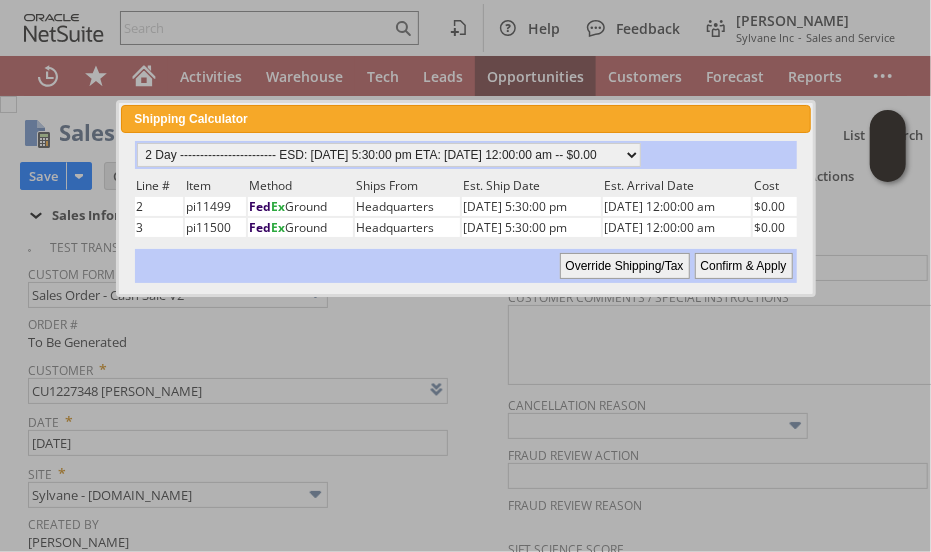 click on "Confirm & Apply" at bounding box center [744, 266] 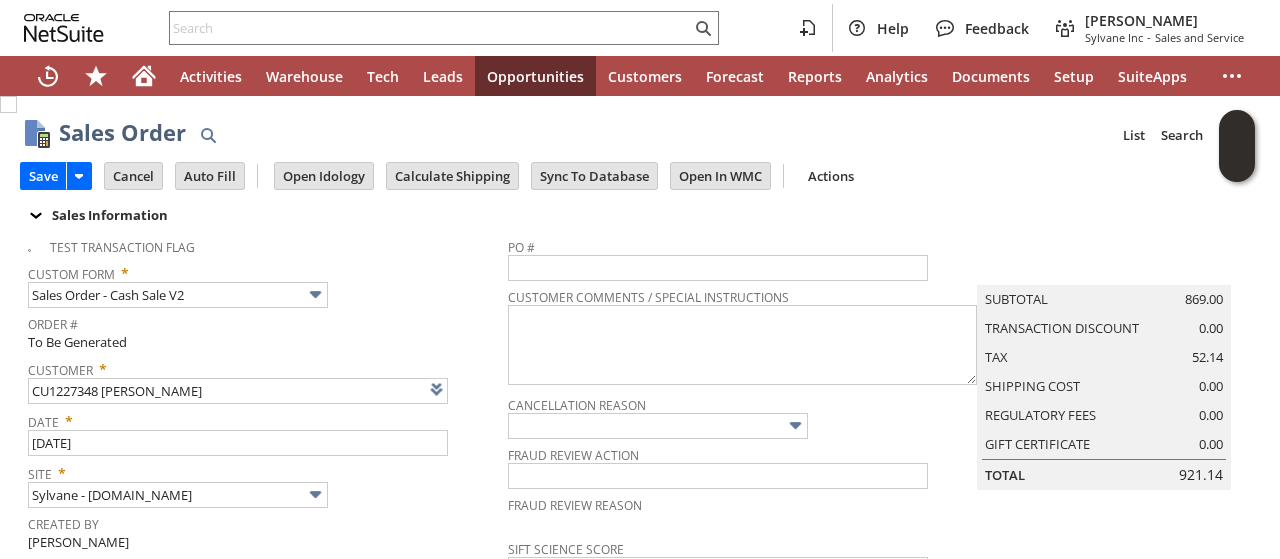 click on "Date
*
7/18/2025" at bounding box center [263, 431] 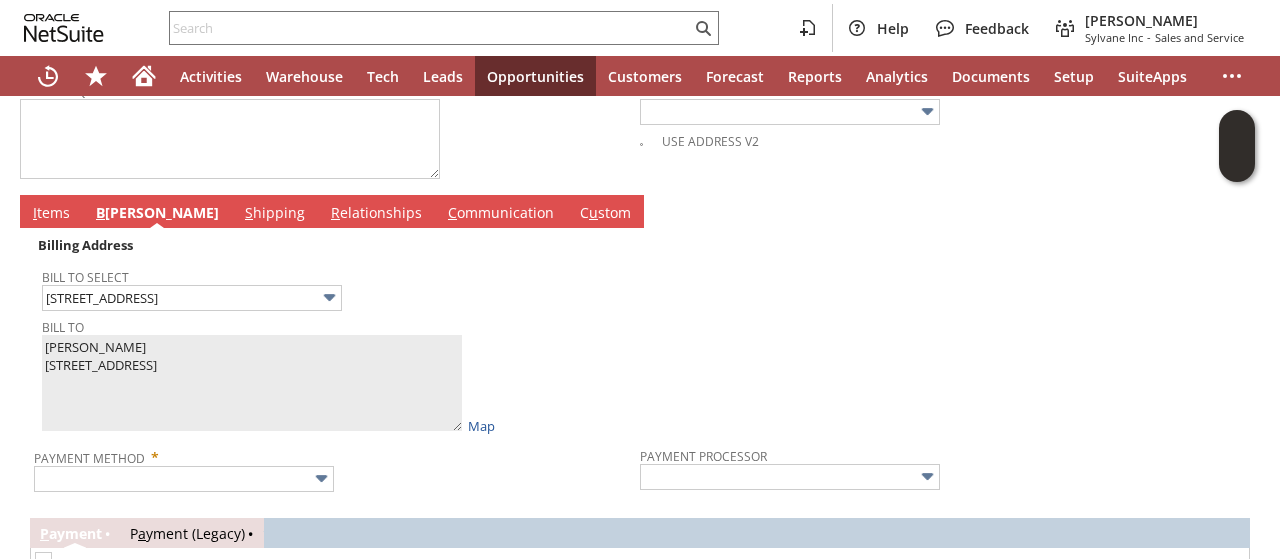 scroll, scrollTop: 1000, scrollLeft: 0, axis: vertical 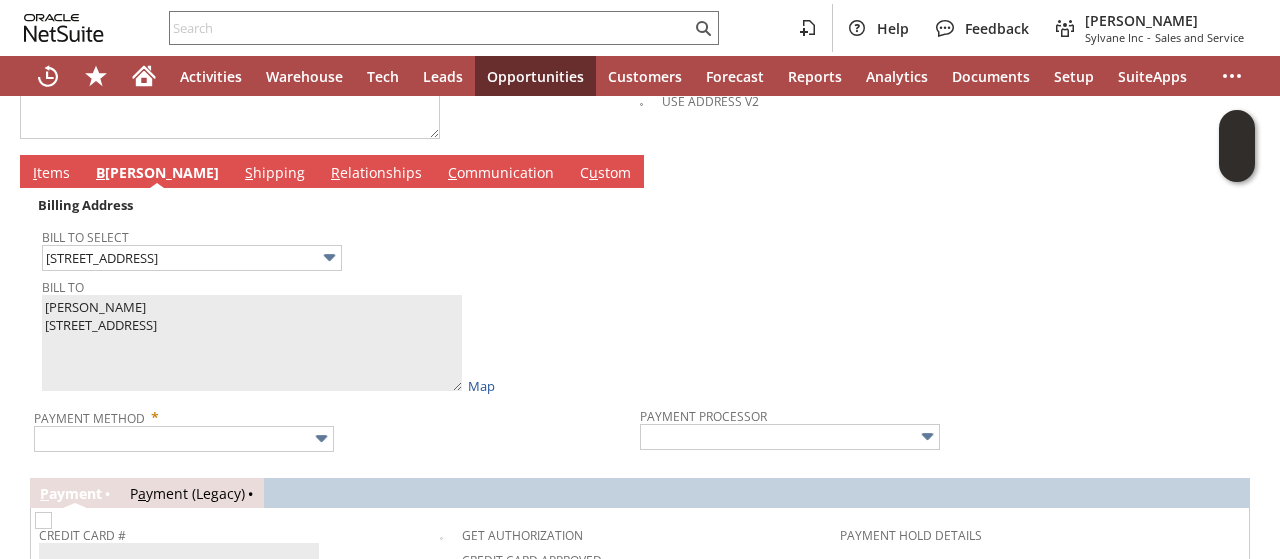 click on "Payment Method
*" at bounding box center [332, 427] 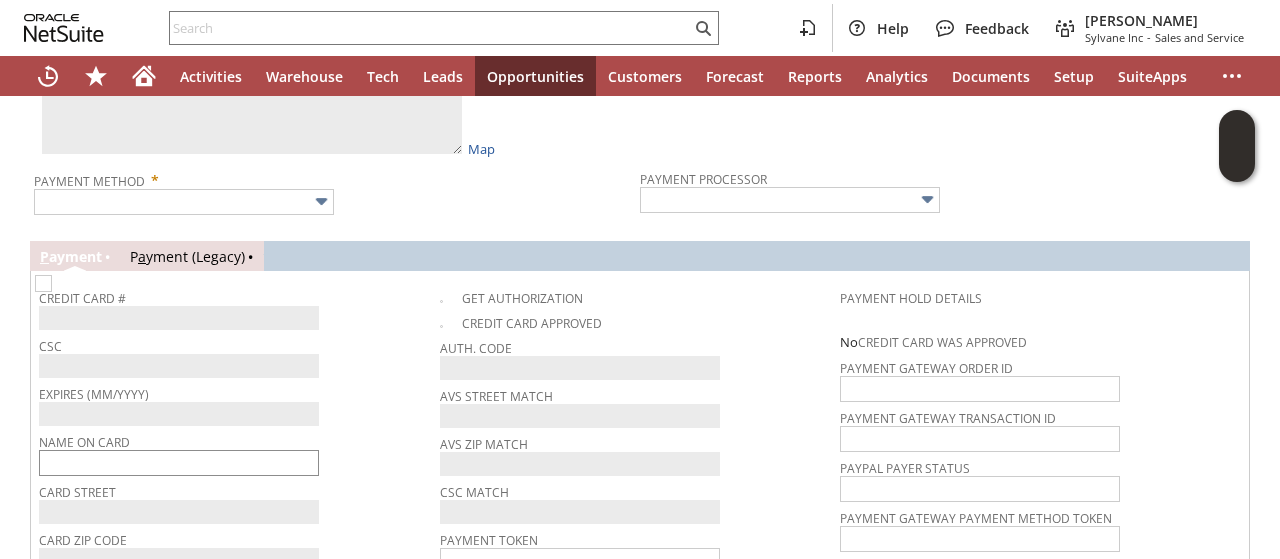 scroll, scrollTop: 1240, scrollLeft: 0, axis: vertical 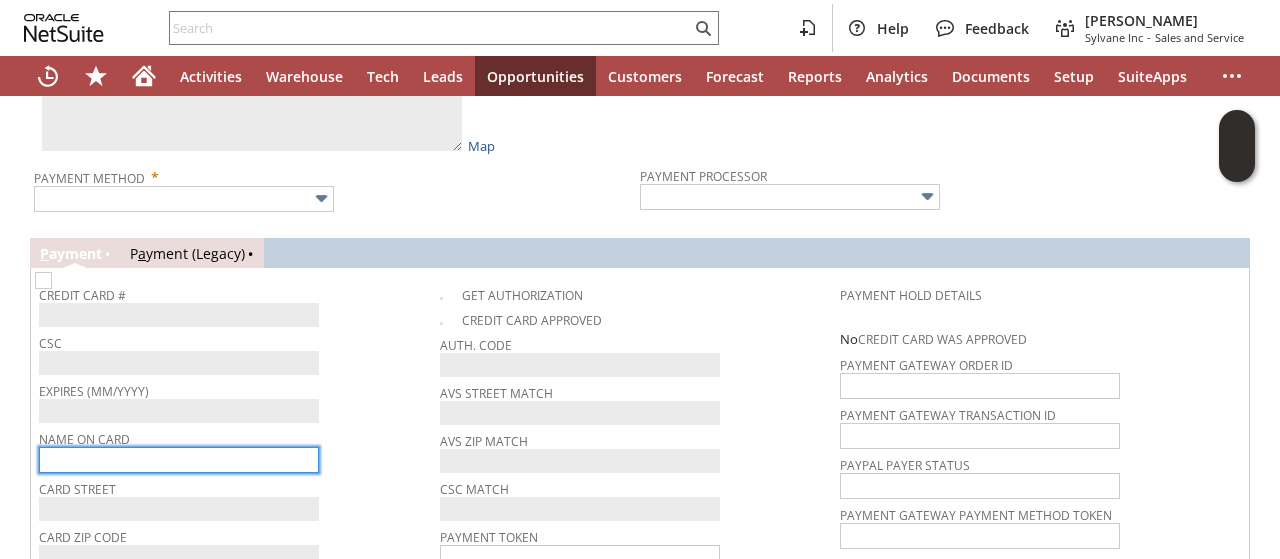 click at bounding box center [179, 460] 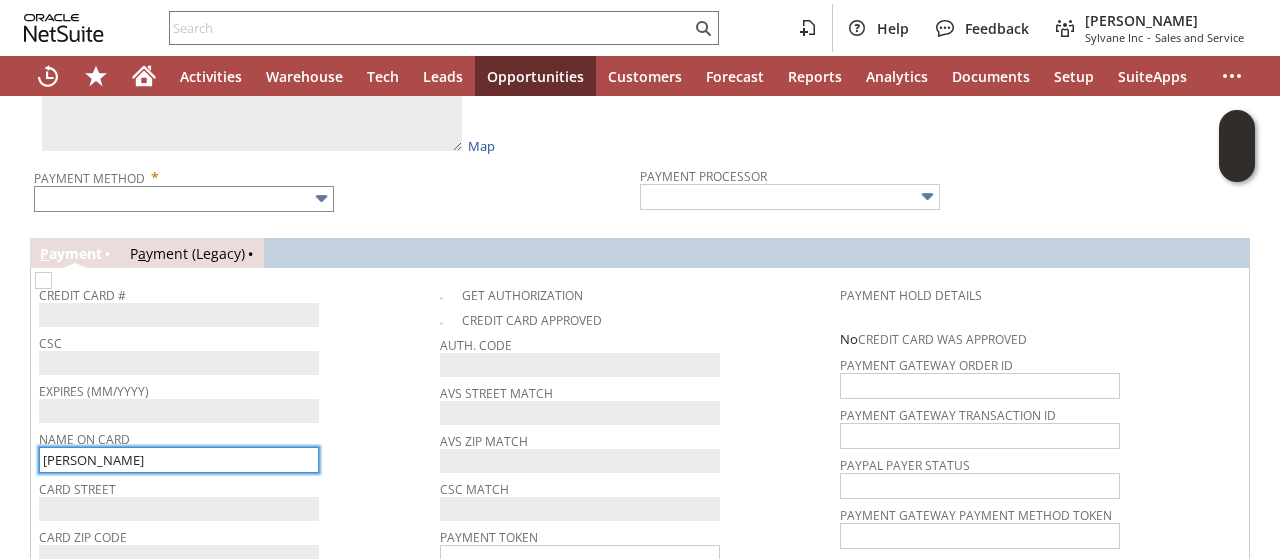 type on "[PERSON_NAME]" 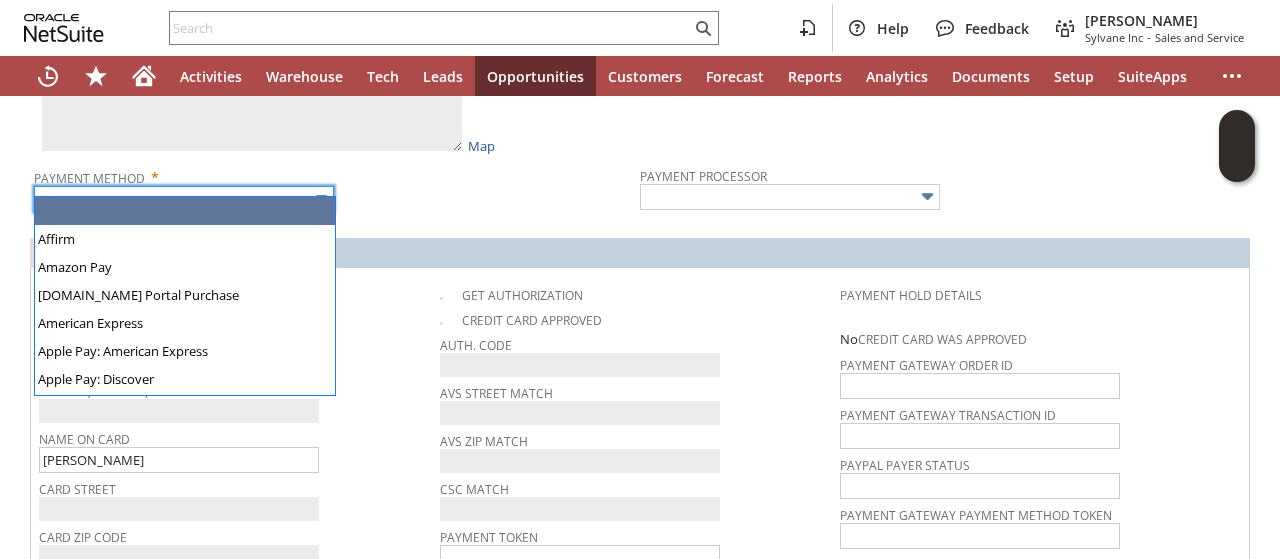 click at bounding box center [184, 199] 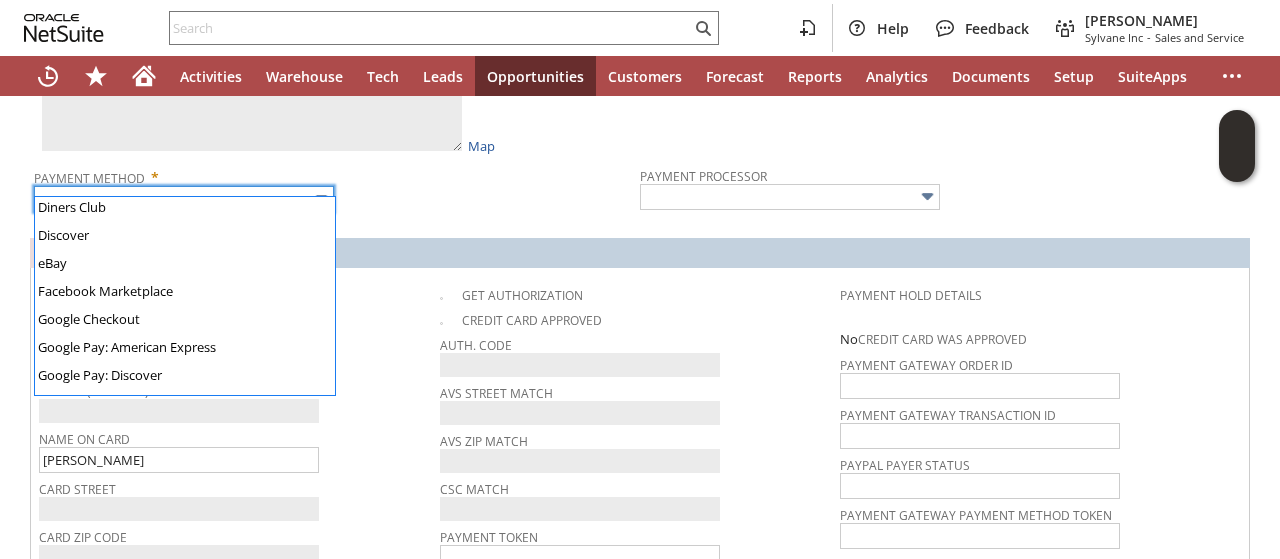 scroll, scrollTop: 345, scrollLeft: 0, axis: vertical 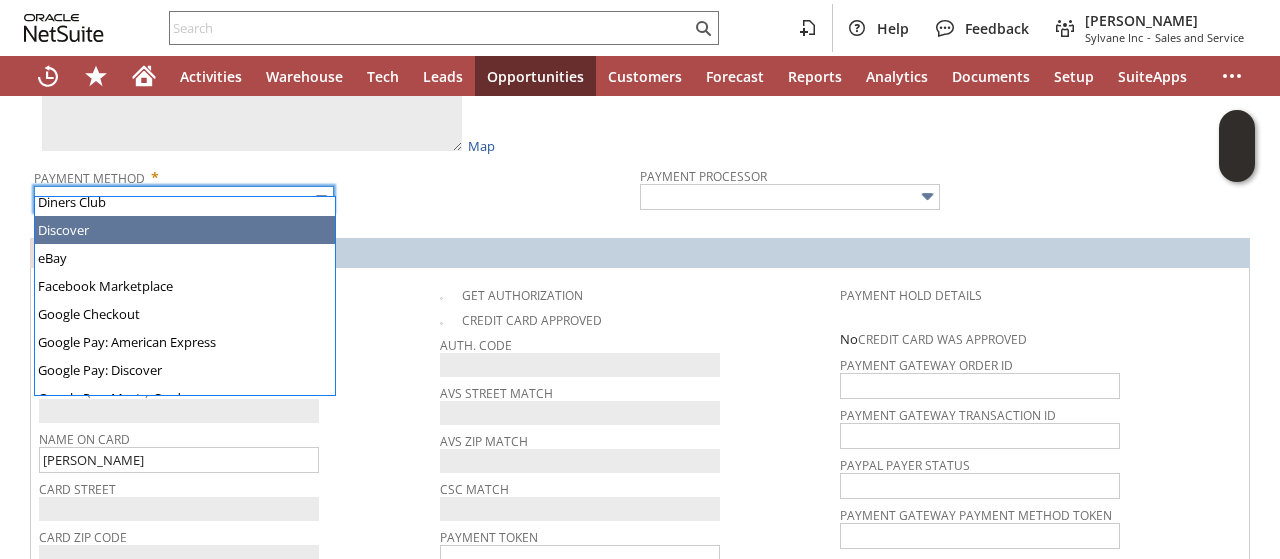 type on "Discover" 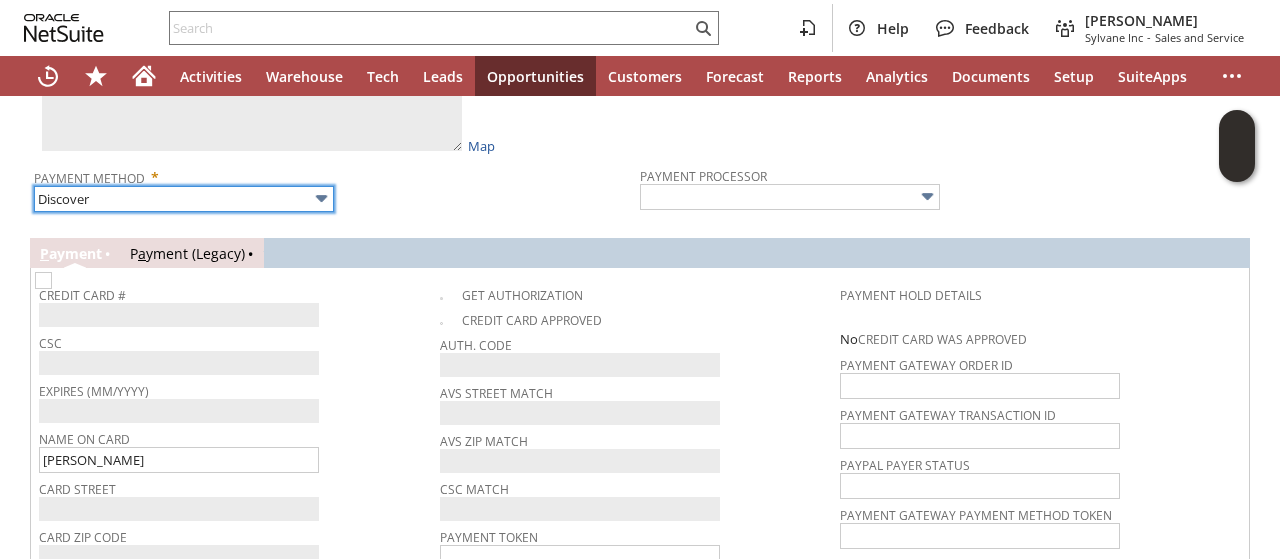 type on "Braintree" 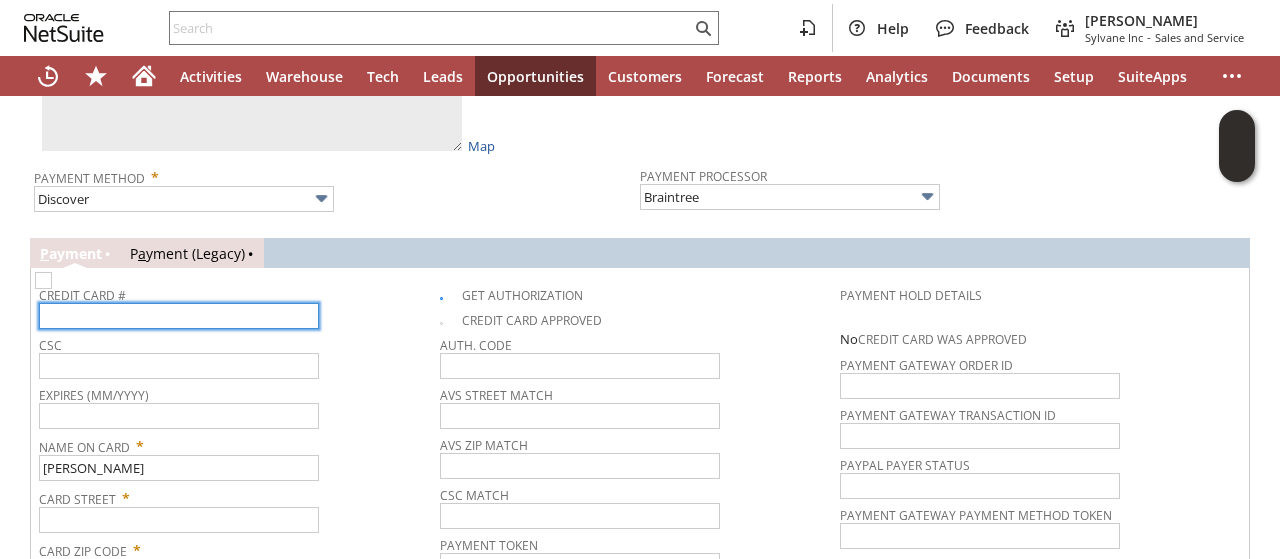 click at bounding box center (179, 316) 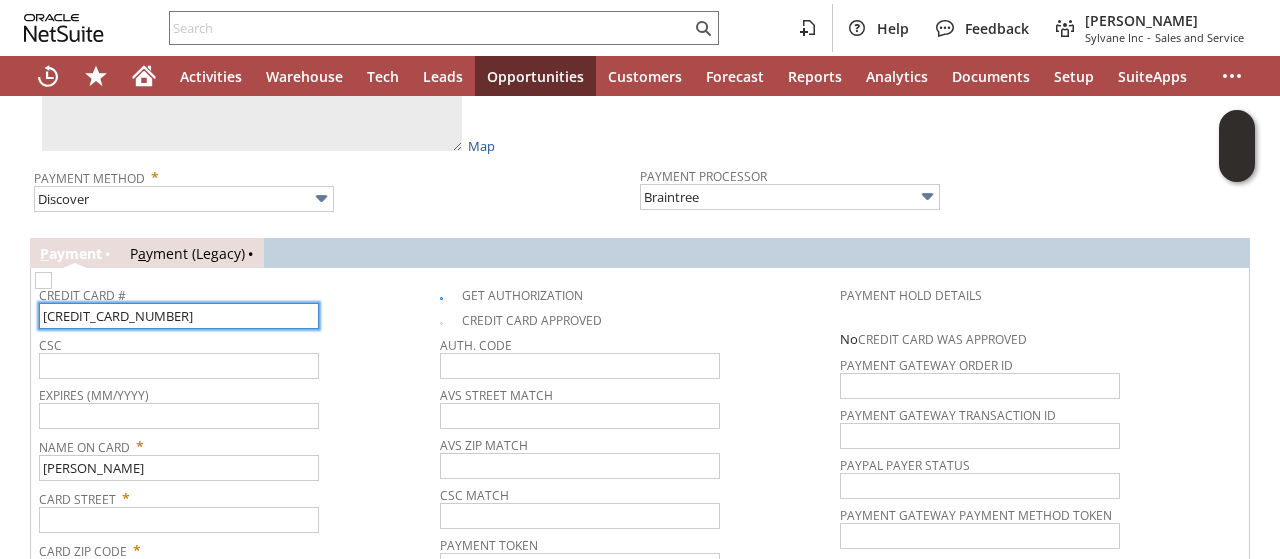 type on "6011009651812773" 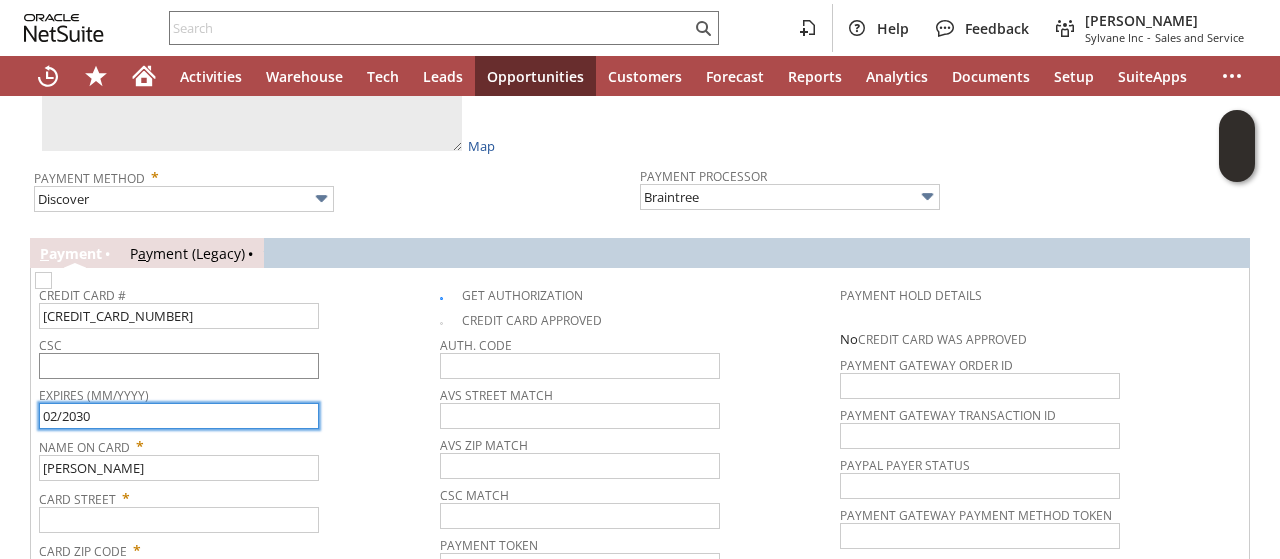 type on "02/2030" 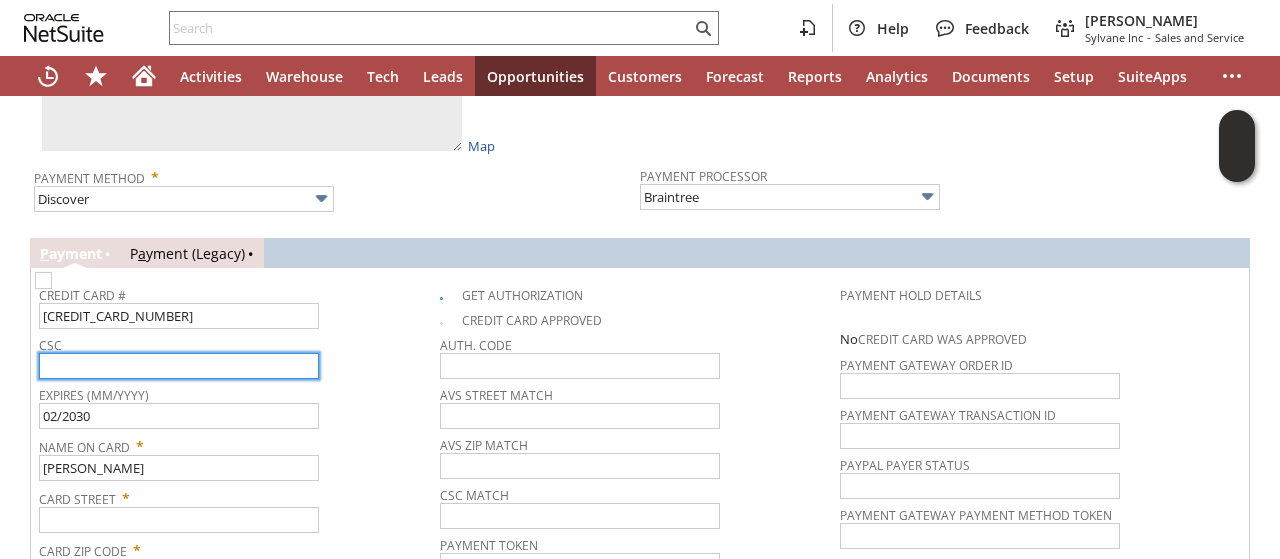 click at bounding box center [179, 366] 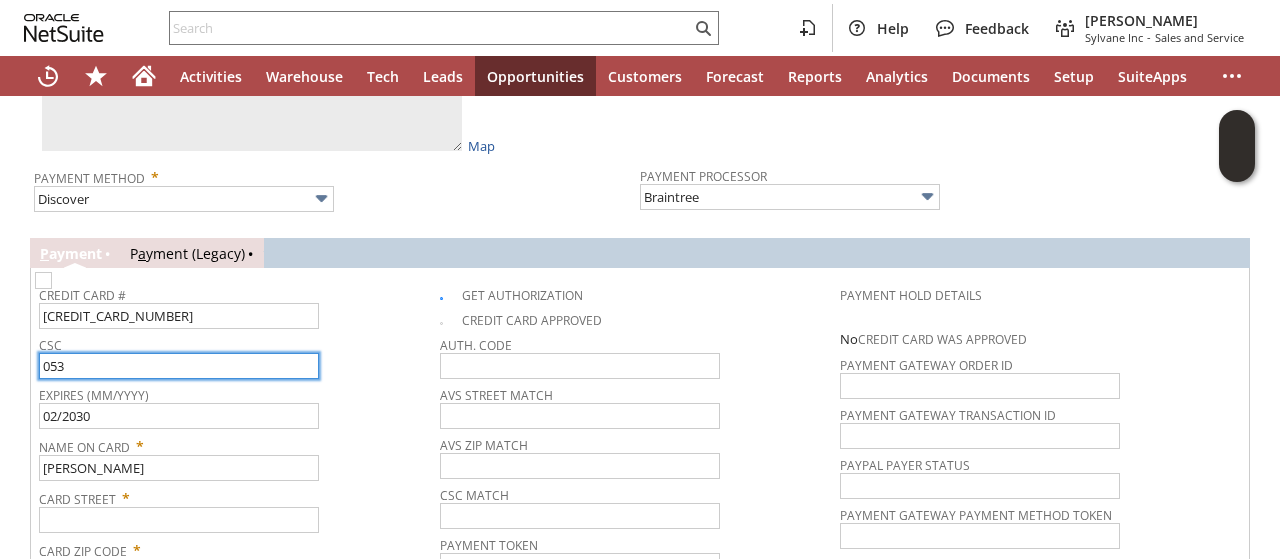 type on "053" 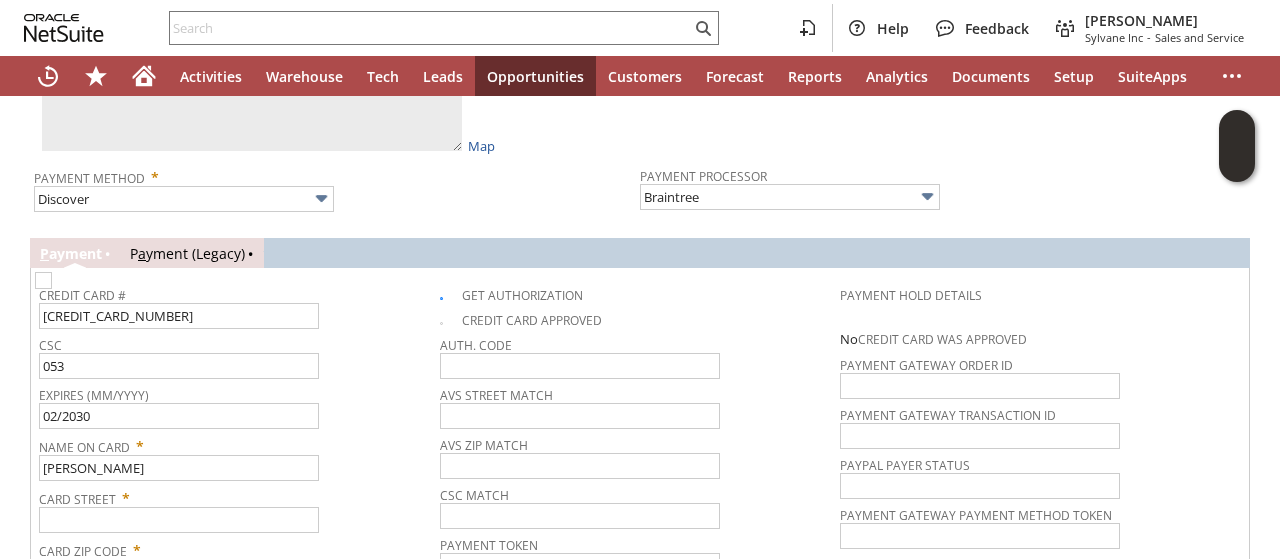 click on "Sales Order
List
Search
More
Add To Shortcuts
Go
Save
Save
Save & Fulfill
Save & New
Save & Print" at bounding box center (640, -188) 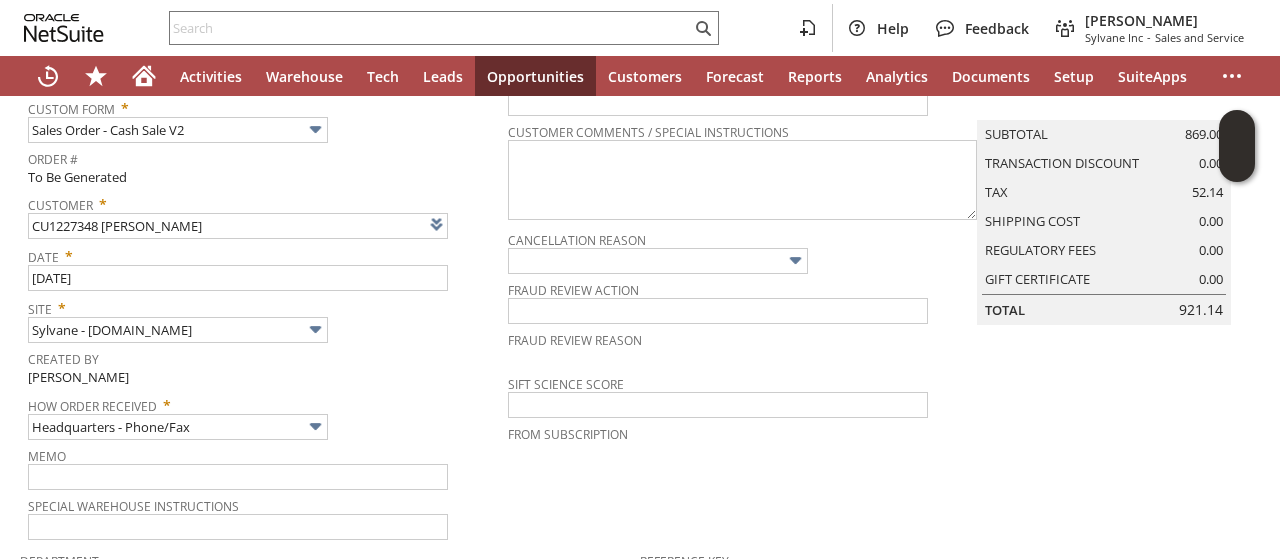 scroll, scrollTop: 0, scrollLeft: 0, axis: both 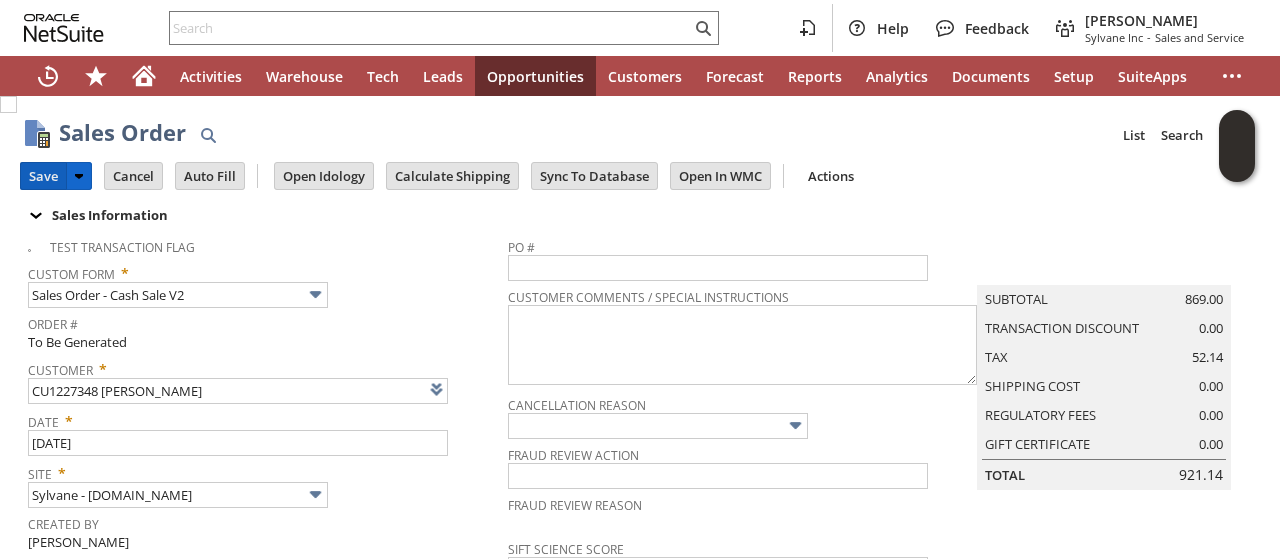click on "Save" at bounding box center (43, 176) 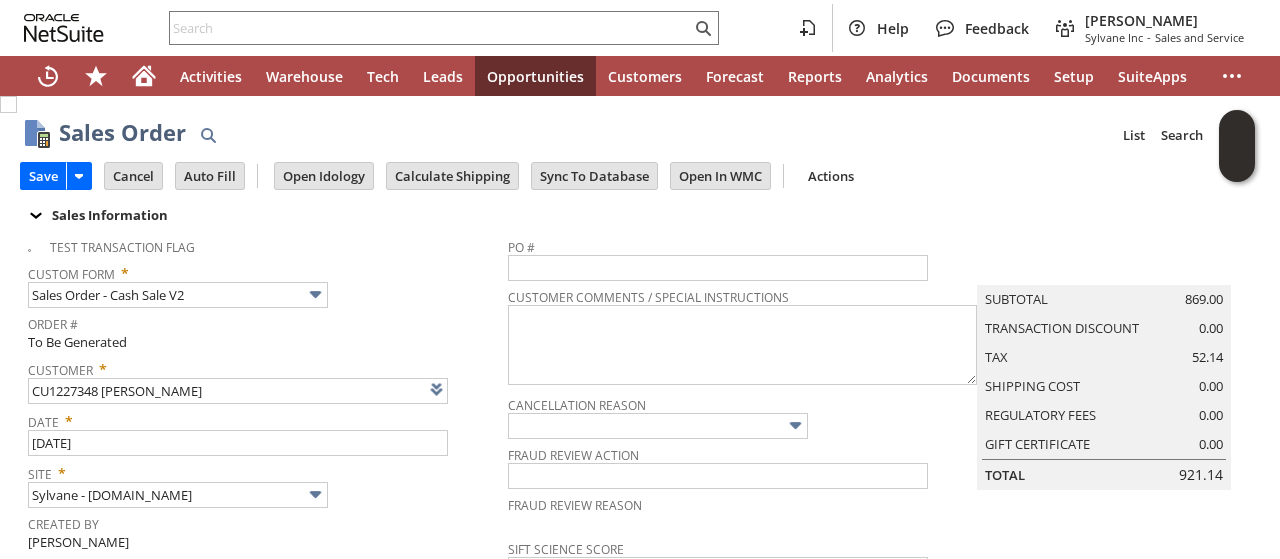 click on "Test Transaction Flag
Custom Form
*
Sales Order - Cash Sale V2
Order #
To Be Generated
Customer
*
CU1227348 Michael Branigan
List  Search
Date
*
7/18/2025
Site
*
Sylvane - www.sylvane.com
Created By
John Johnson Jr
How Order Received
*
Headquarters - Phone/Fax
Memo
Special Warehouse Instructions" at bounding box center [268, 467] 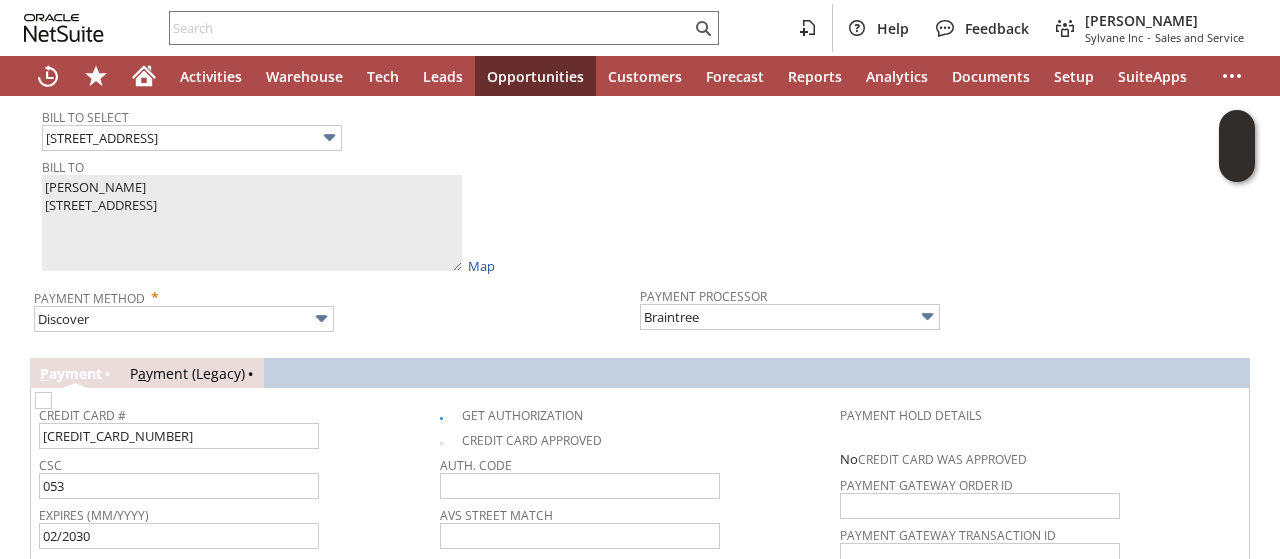 scroll, scrollTop: 1120, scrollLeft: 0, axis: vertical 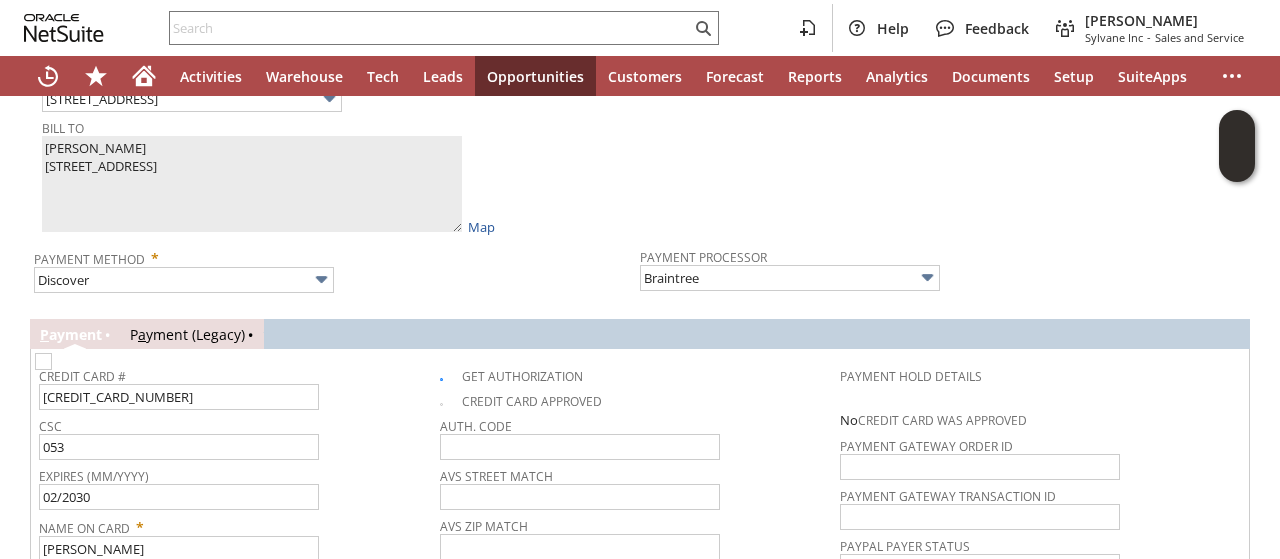 click on "Sales Order
List
Search
More
Add To Shortcuts
Go
Save
Save
Save & Fulfill
Save & New
Save & Print" at bounding box center (640, -107) 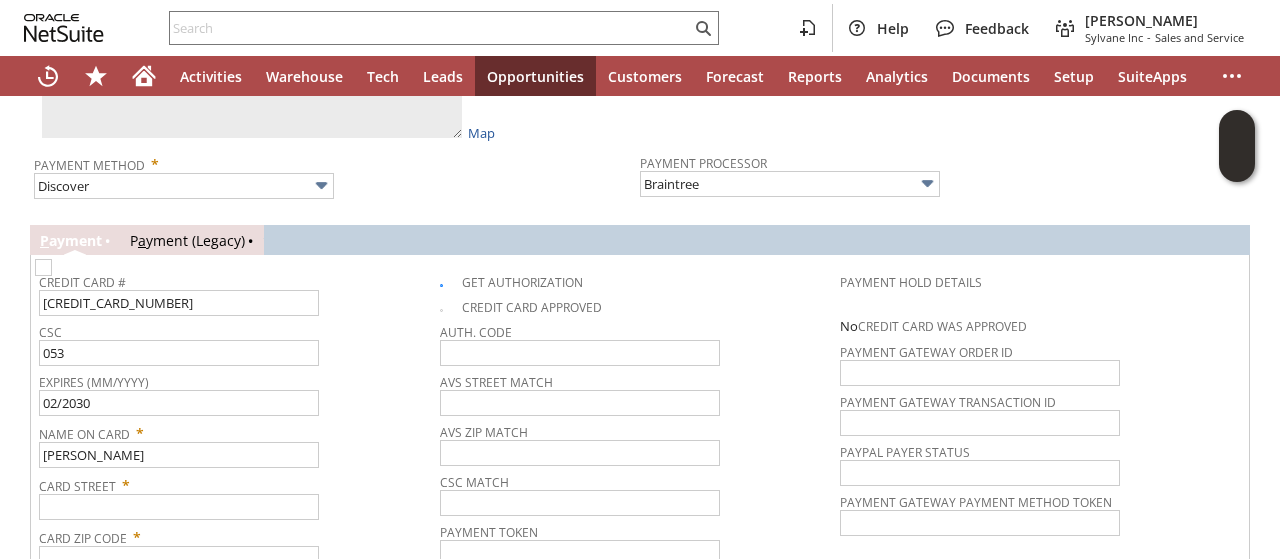 scroll, scrollTop: 1280, scrollLeft: 0, axis: vertical 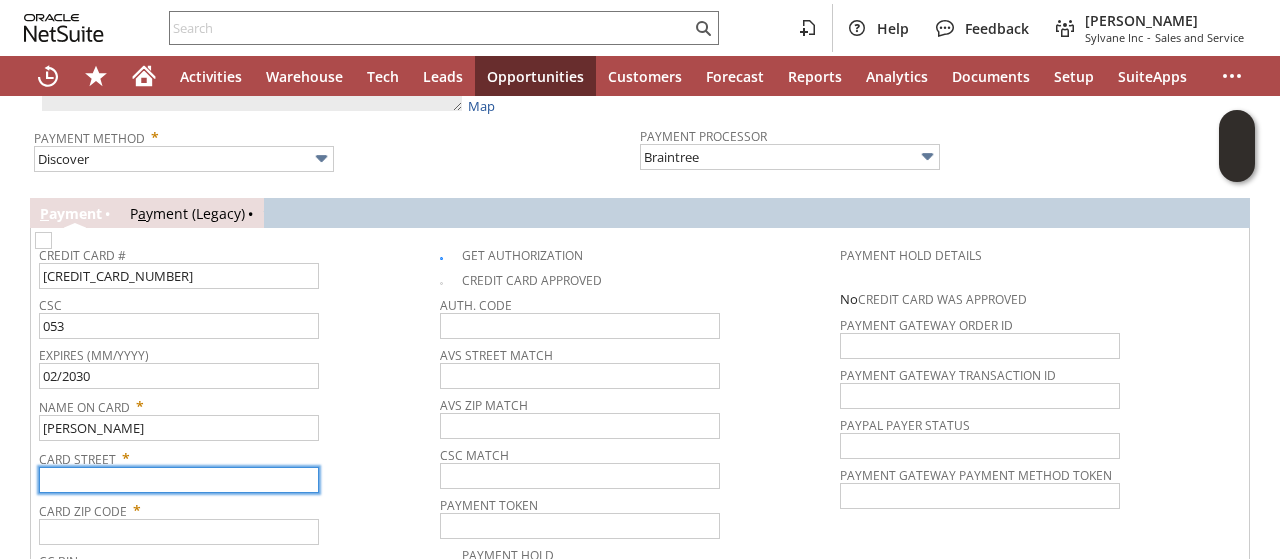 click at bounding box center (179, 480) 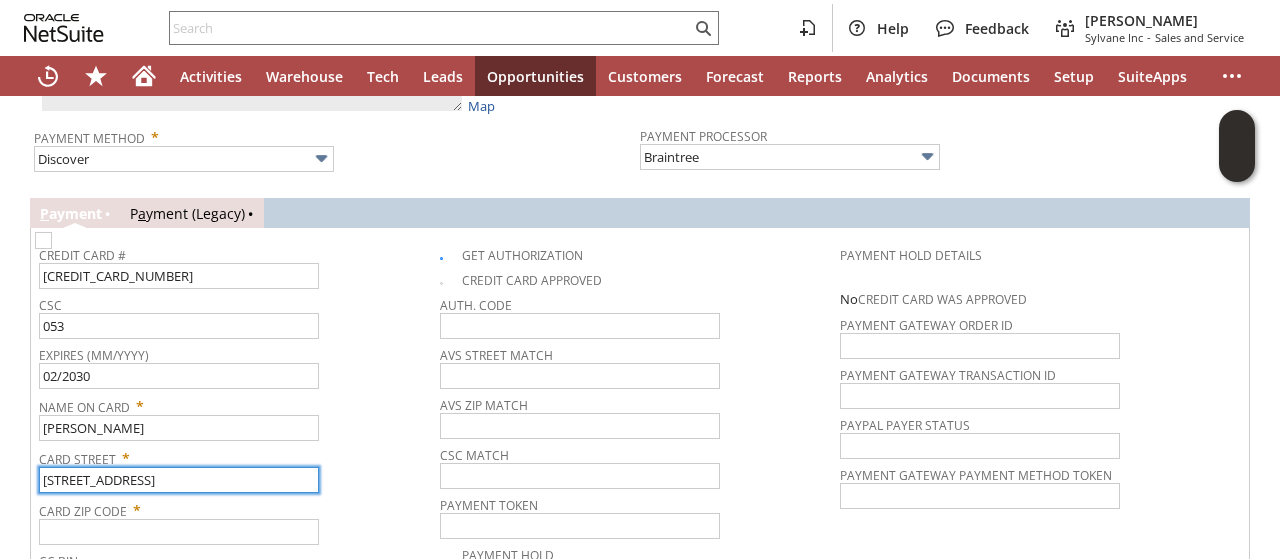 type on "[STREET_ADDRESS]" 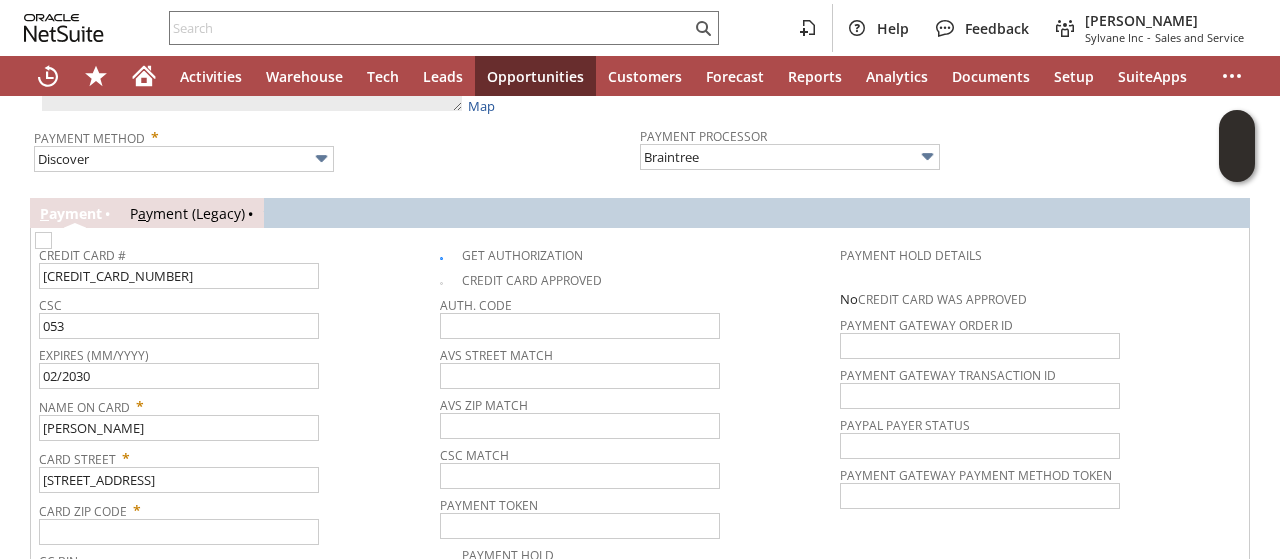 click on "Billing Address
Bill To Select
1313 Westlane street
Bill To
Michael Branigan
1313 Westlane street
Jackson MI 49203
United States
Map
Payment Method
*
Discover
Payment Processor
Braintree
P ayment     P a yment (Legacy)
Credit Card #
6011009651812773
CSC
053
Expires (MM/YYYY)
02/2030
Name On Card
*
Michael Branigan
Card Street
*
1313 Westlane street
*" at bounding box center [640, 282] 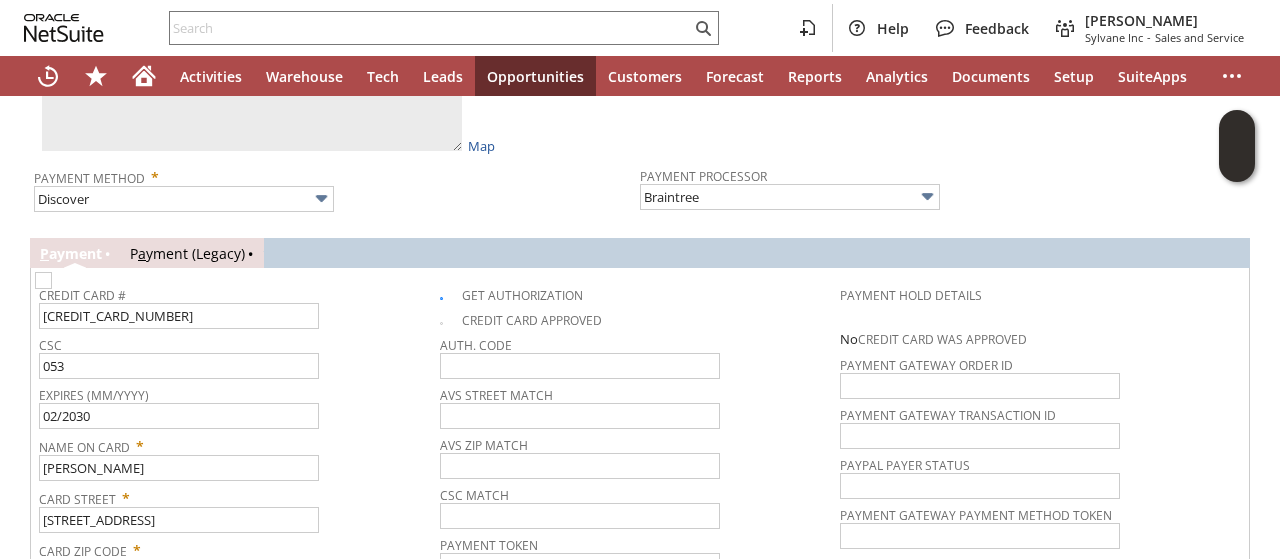scroll, scrollTop: 1200, scrollLeft: 0, axis: vertical 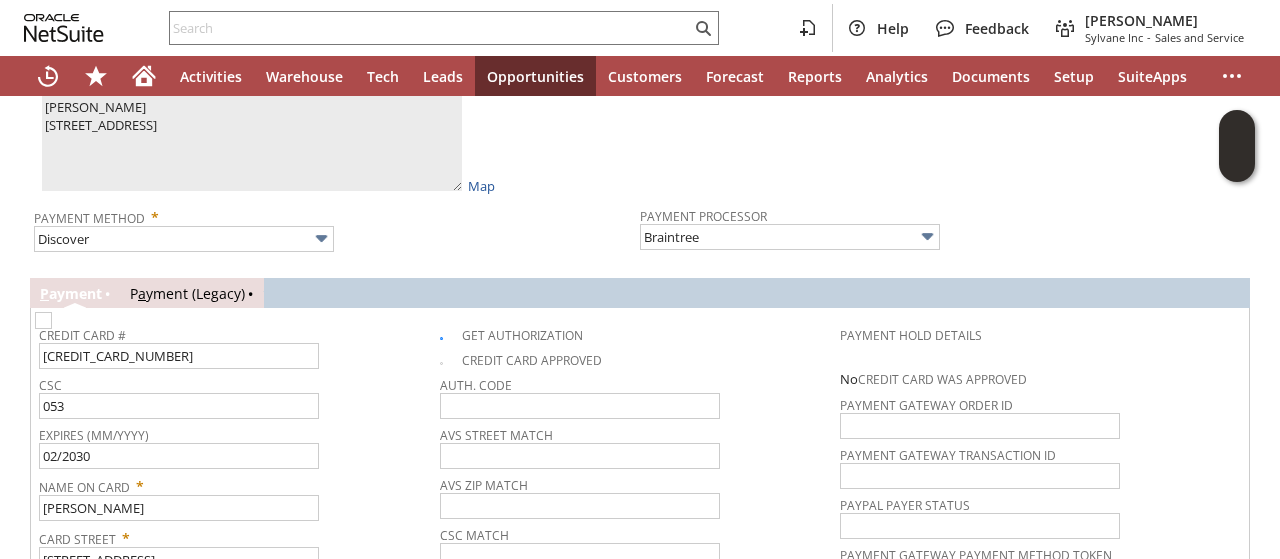 click on "Sales Order
List
Search
More
Add To Shortcuts
Go
Save
Save
Save & Fulfill
Save & New
Save & Print" at bounding box center [640, -148] 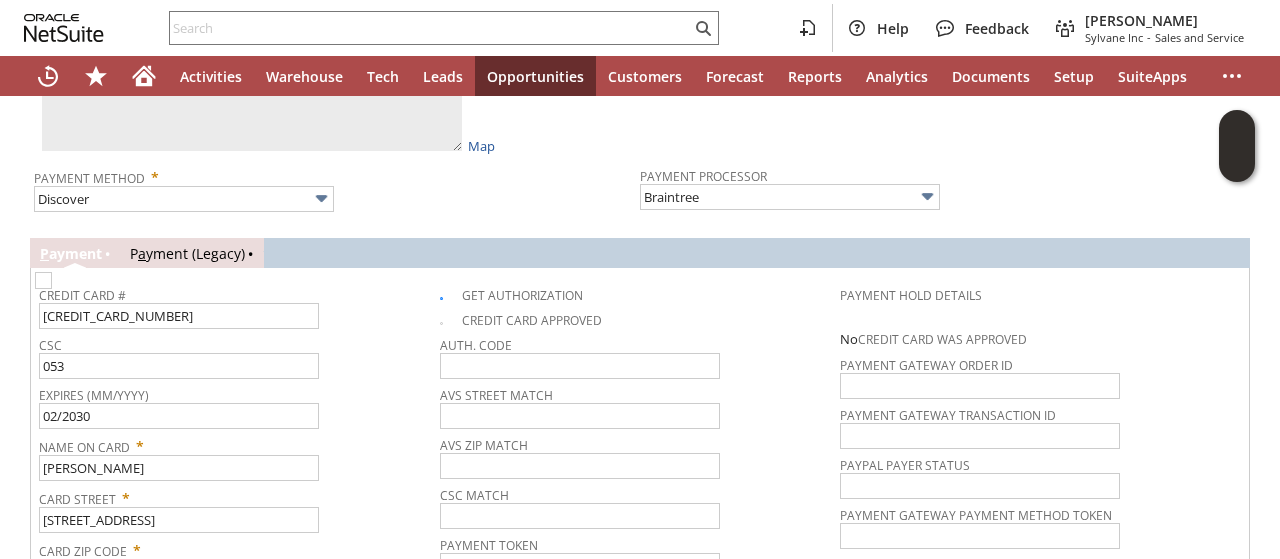 scroll, scrollTop: 1280, scrollLeft: 0, axis: vertical 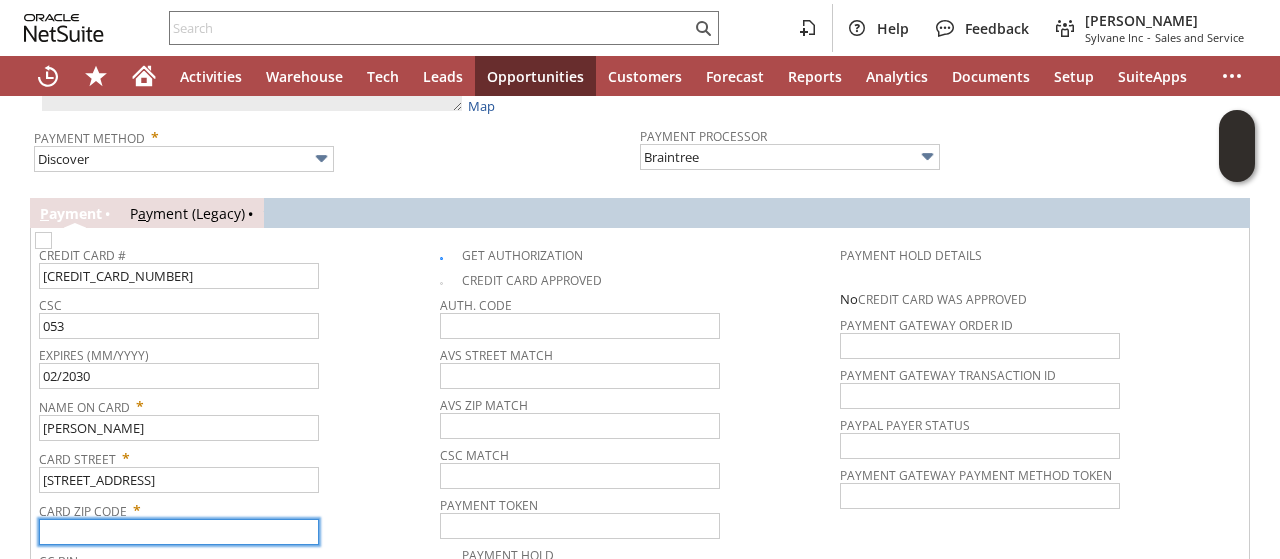 click at bounding box center [179, 532] 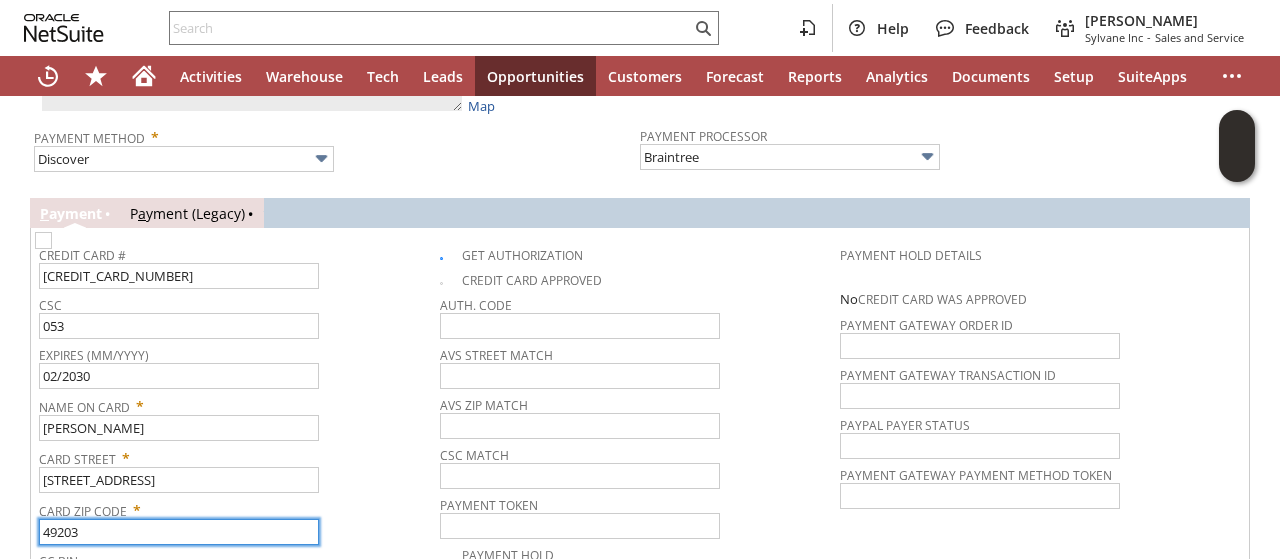 type on "49203" 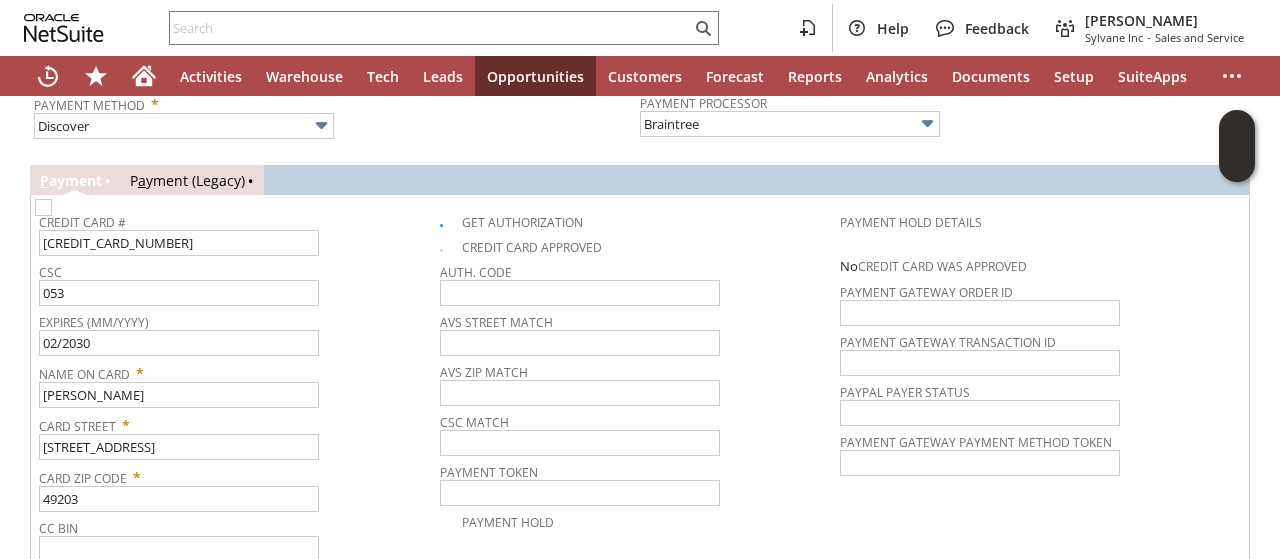 click on "Sales Order
List
Search
More
Add To Shortcuts
Go
Save
Save
Save & Fulfill
Save & New
Save & Print" at bounding box center (640, -261) 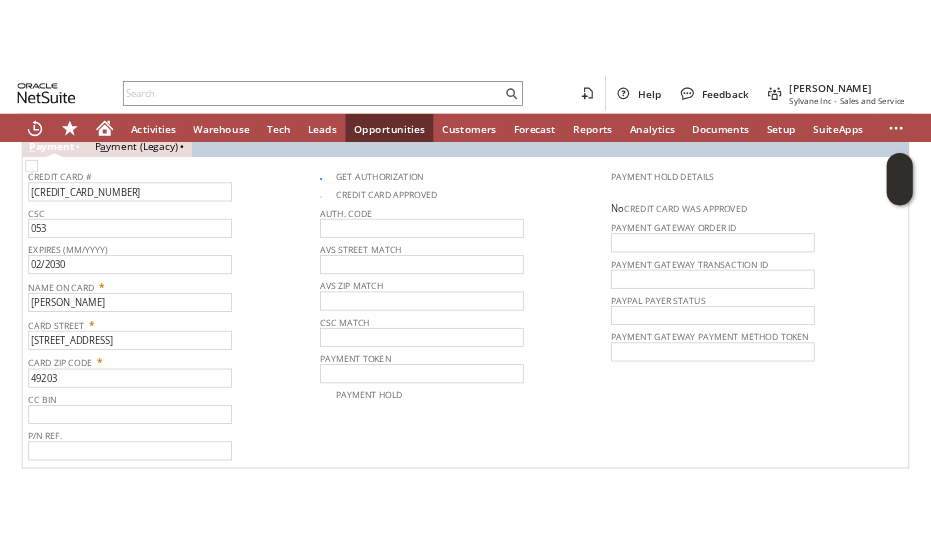 scroll, scrollTop: 1428, scrollLeft: 0, axis: vertical 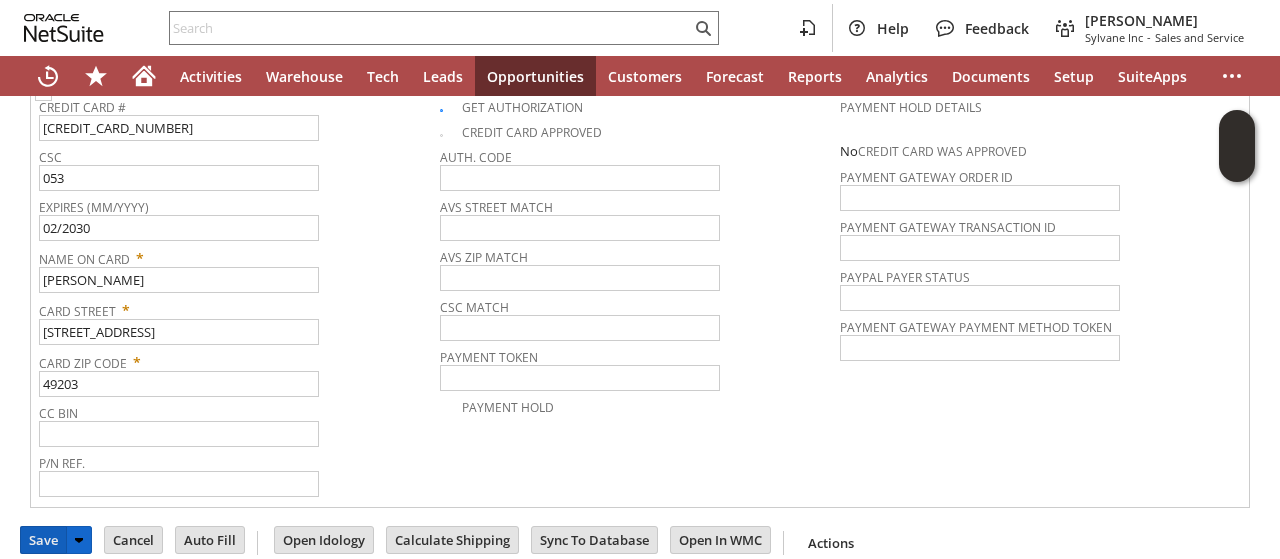 click on "Save" at bounding box center [43, 540] 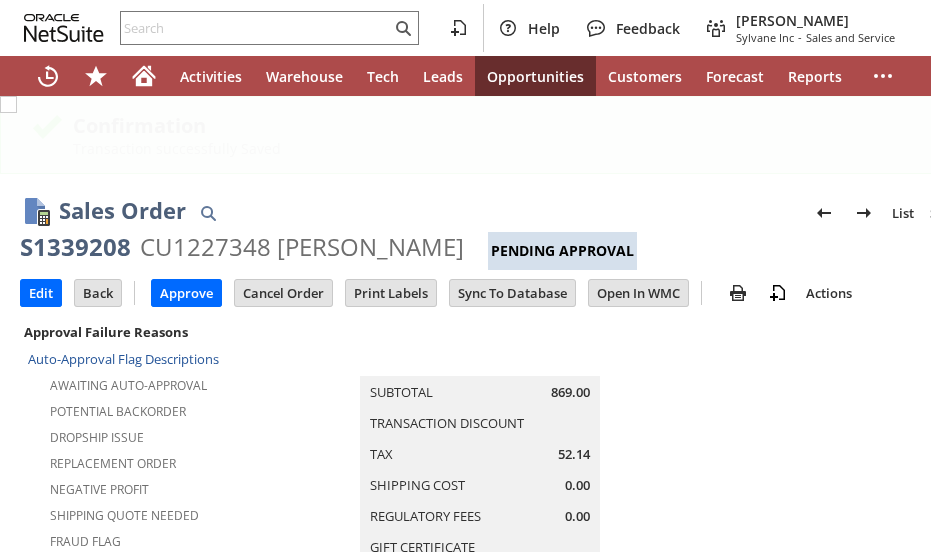 scroll, scrollTop: 0, scrollLeft: 0, axis: both 